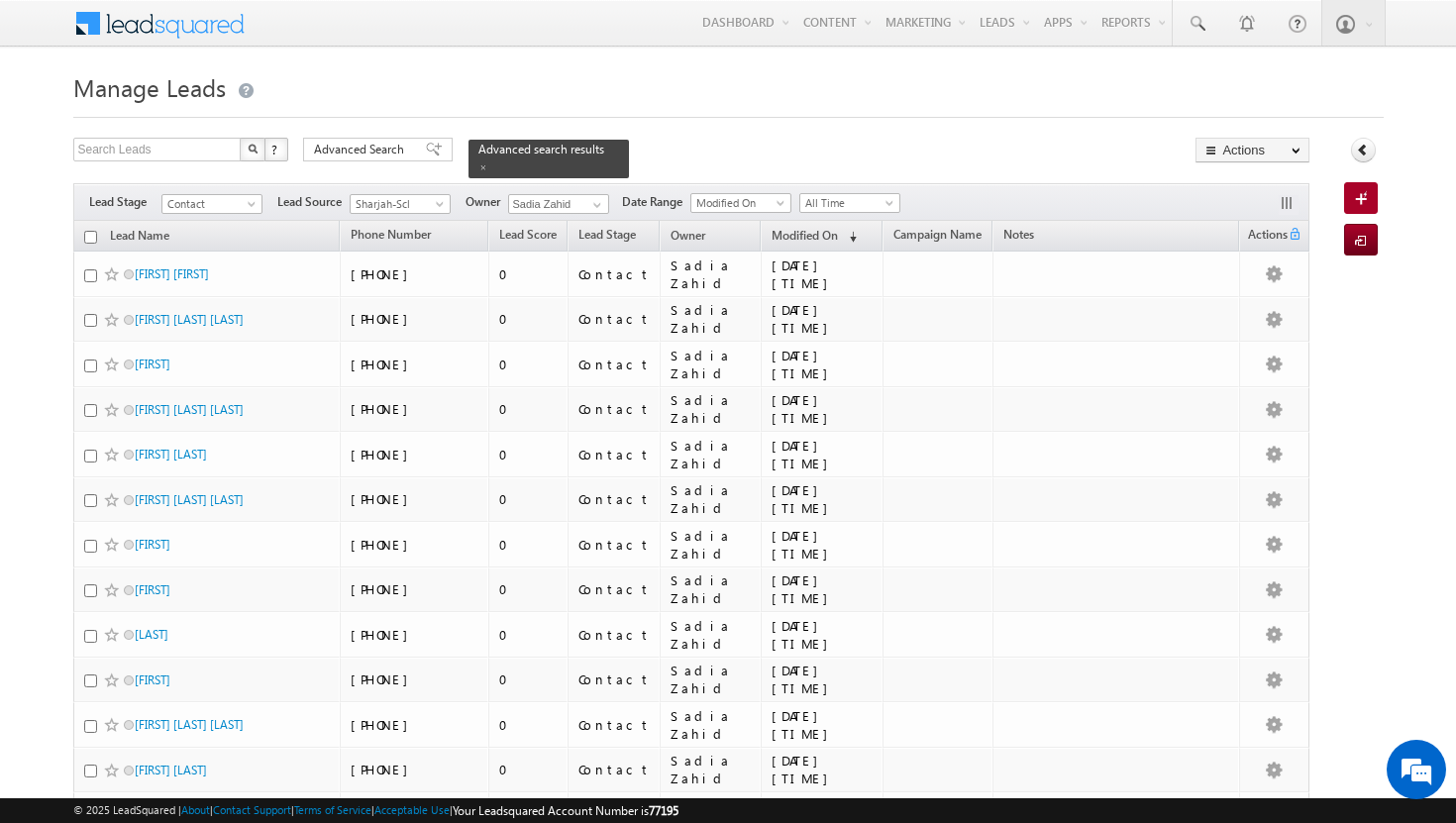 scroll, scrollTop: 567, scrollLeft: 0, axis: vertical 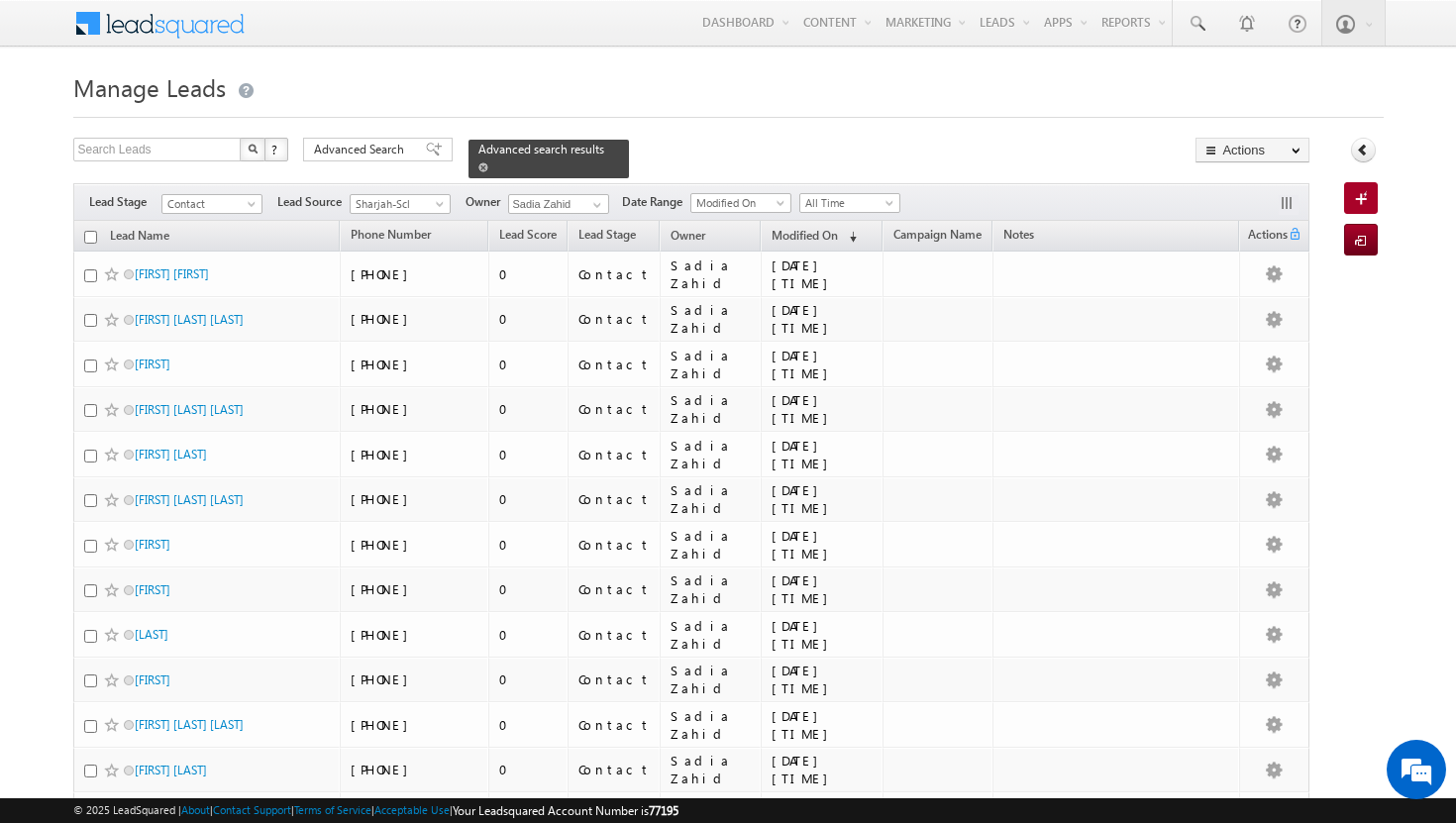 click at bounding box center (483, 167) 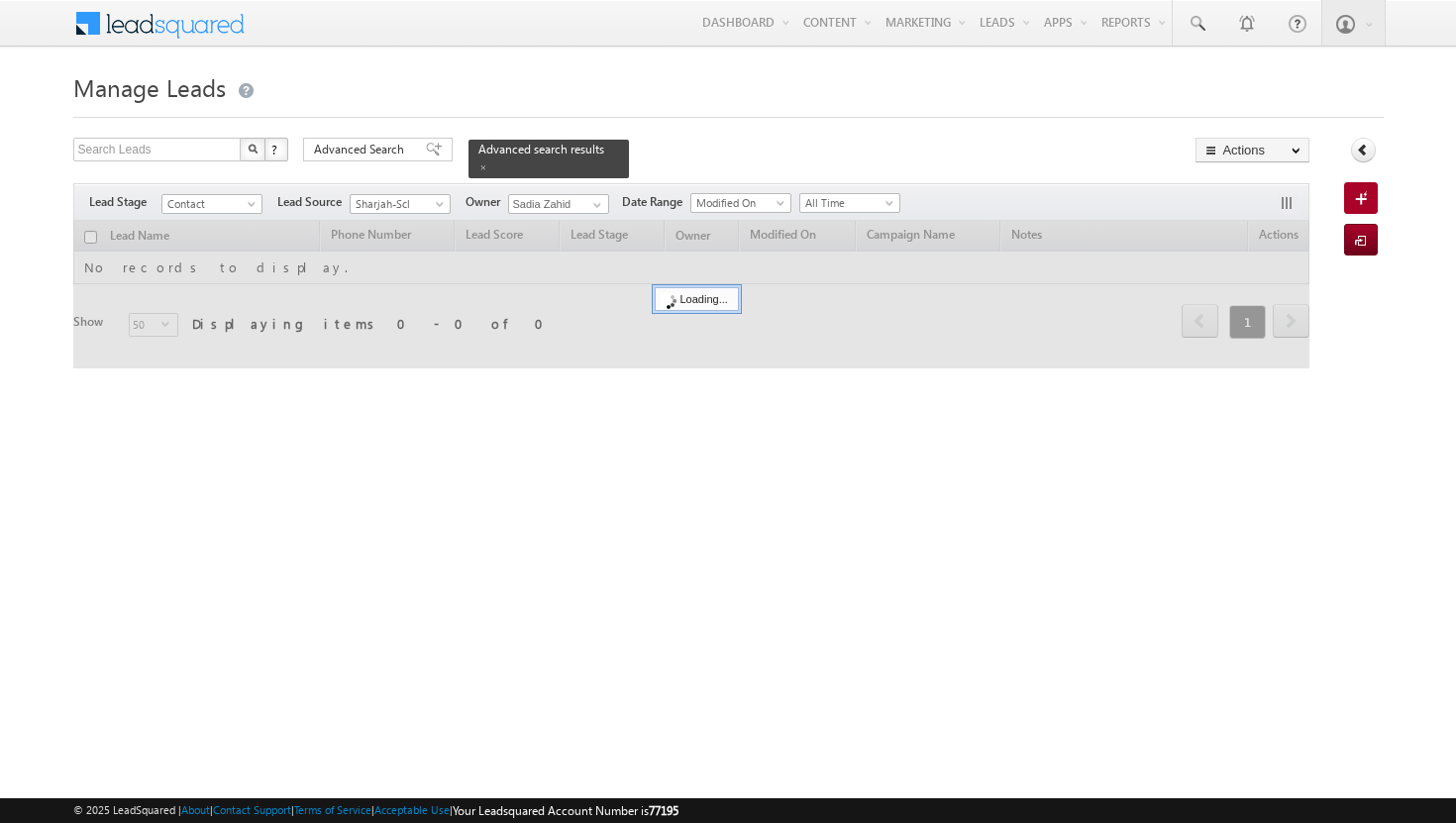 scroll, scrollTop: 0, scrollLeft: 0, axis: both 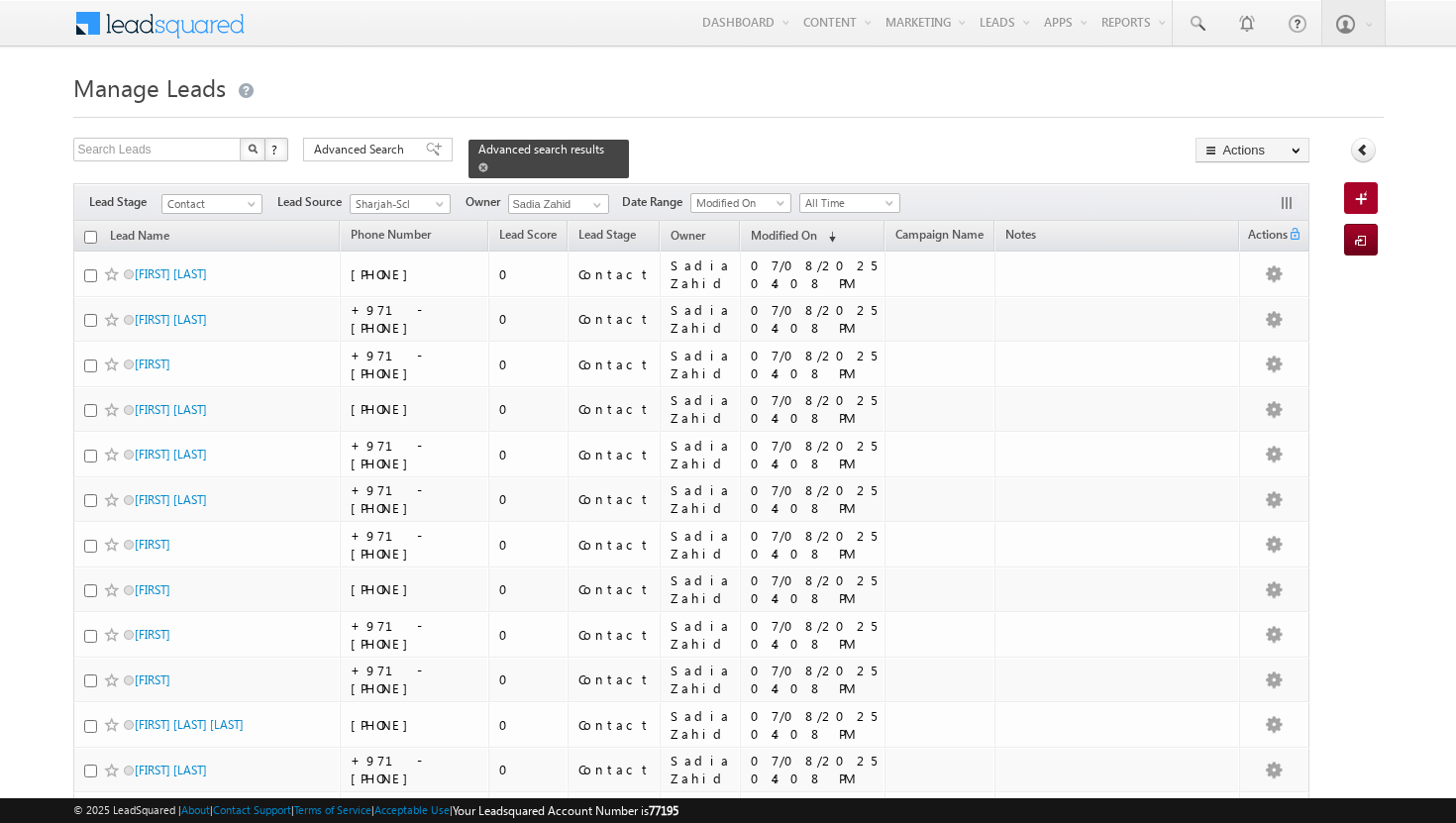 click at bounding box center (483, 167) 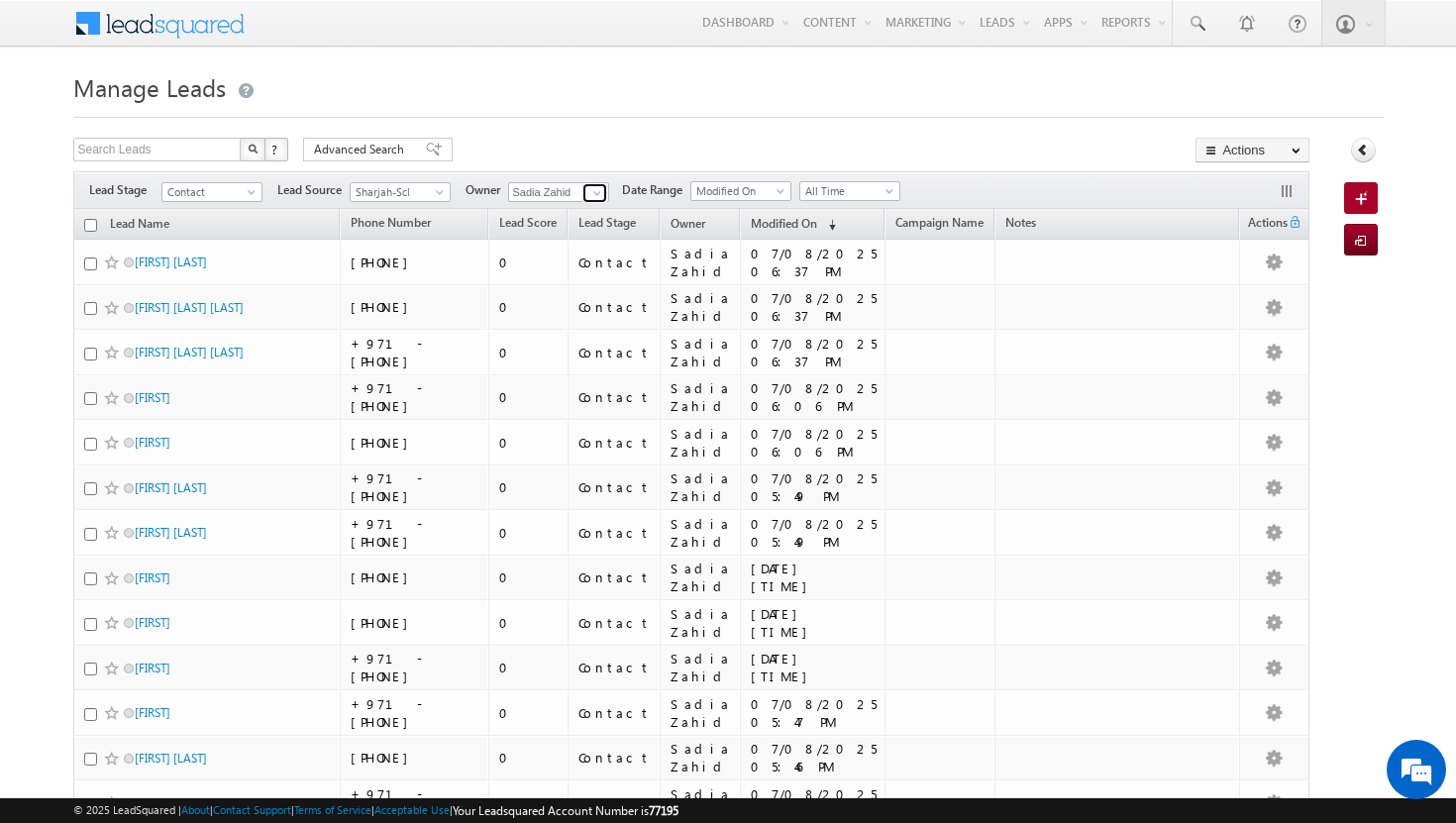 click at bounding box center [597, 193] 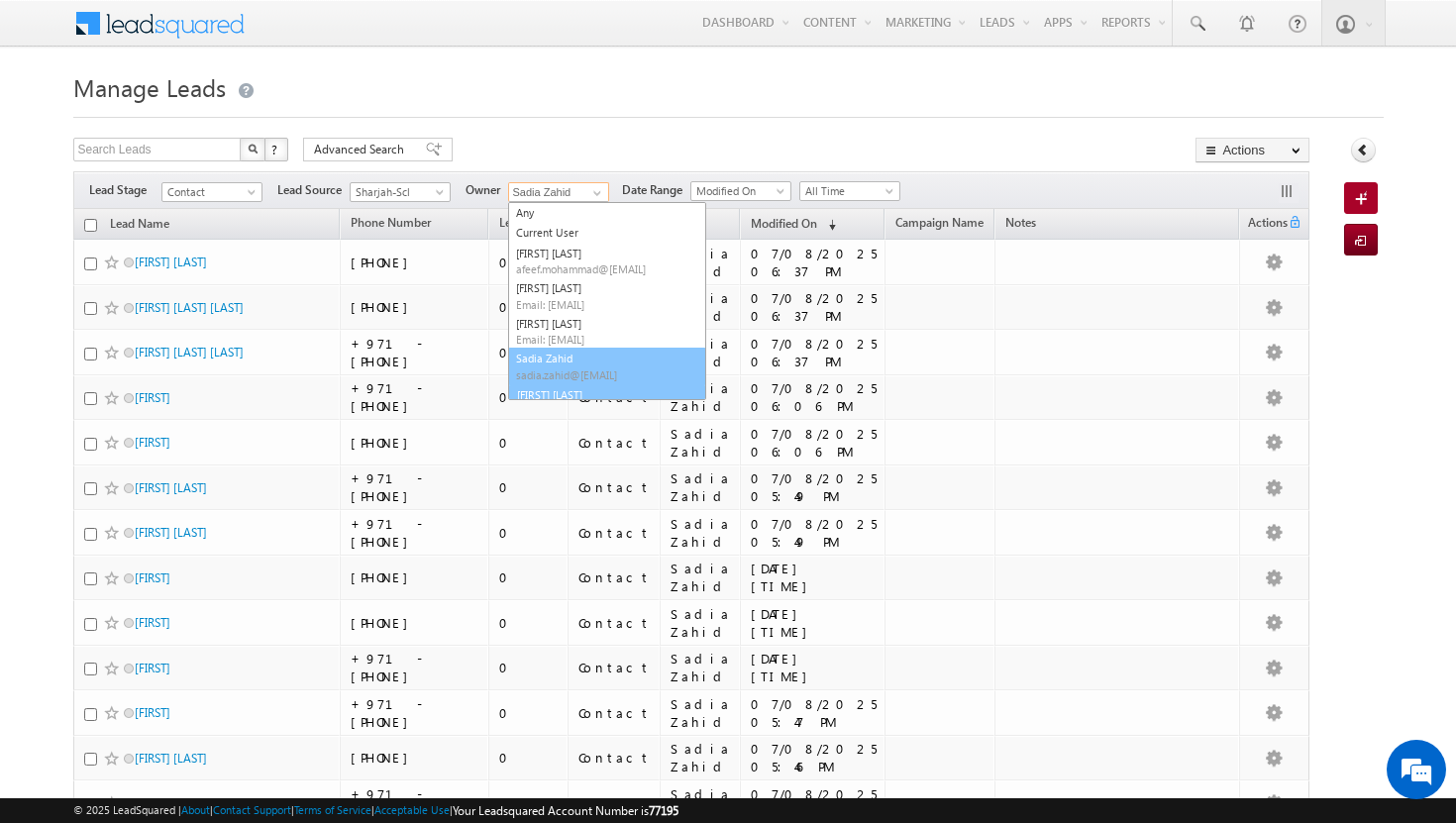 scroll, scrollTop: 23, scrollLeft: 0, axis: vertical 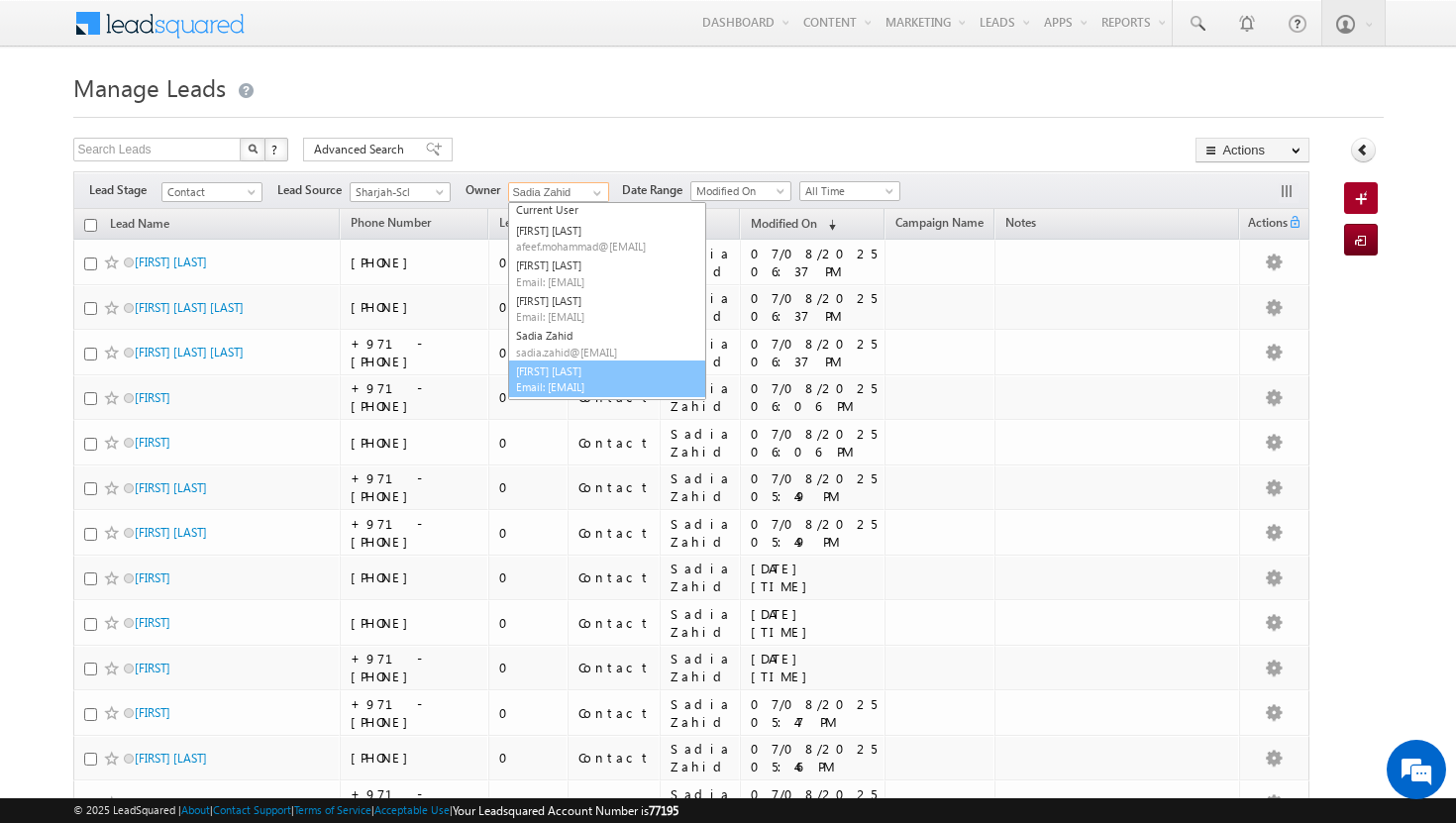 click on "Email: [EMAIL]" at bounding box center [605, 386] 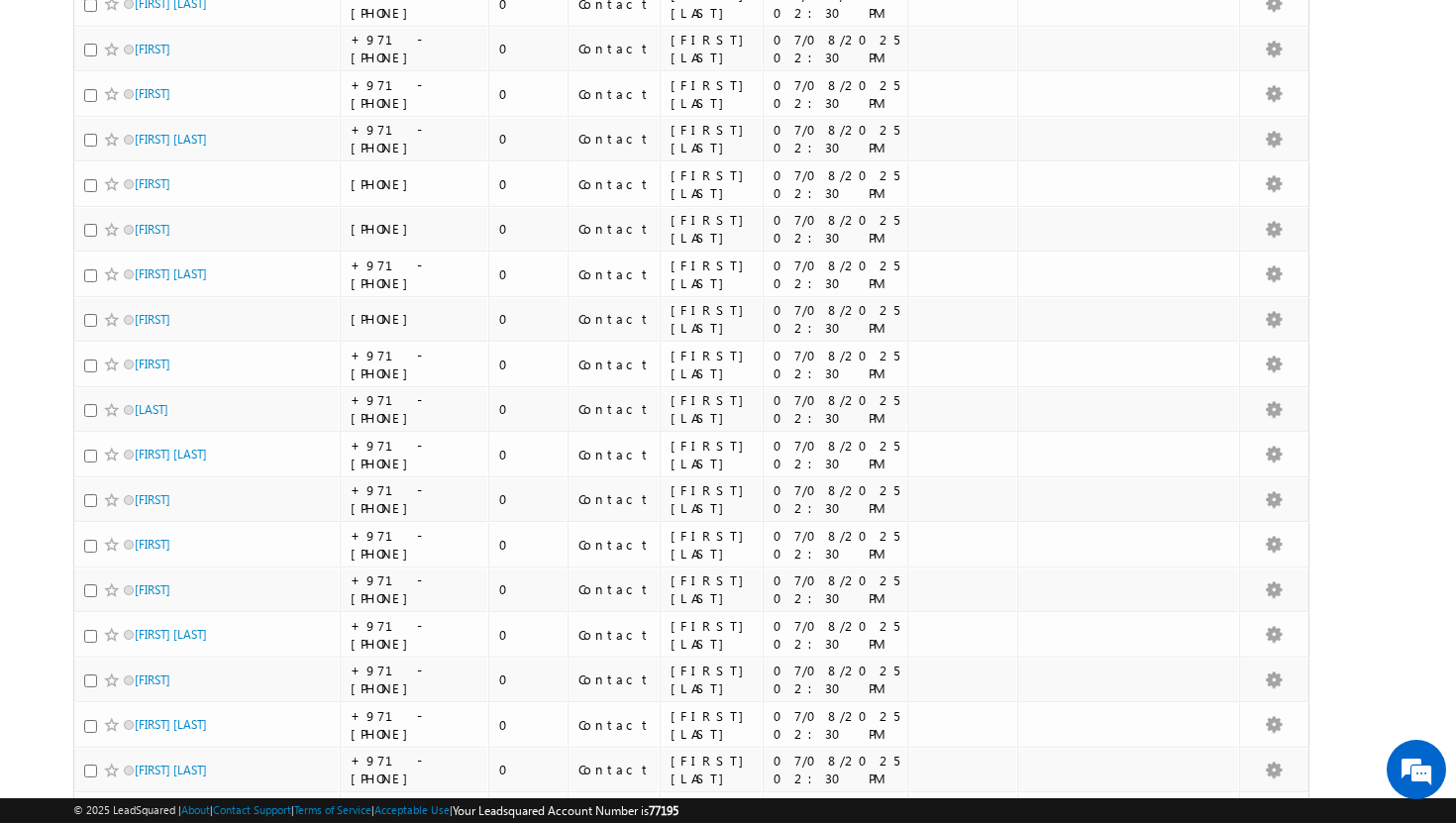 scroll, scrollTop: 1837, scrollLeft: 0, axis: vertical 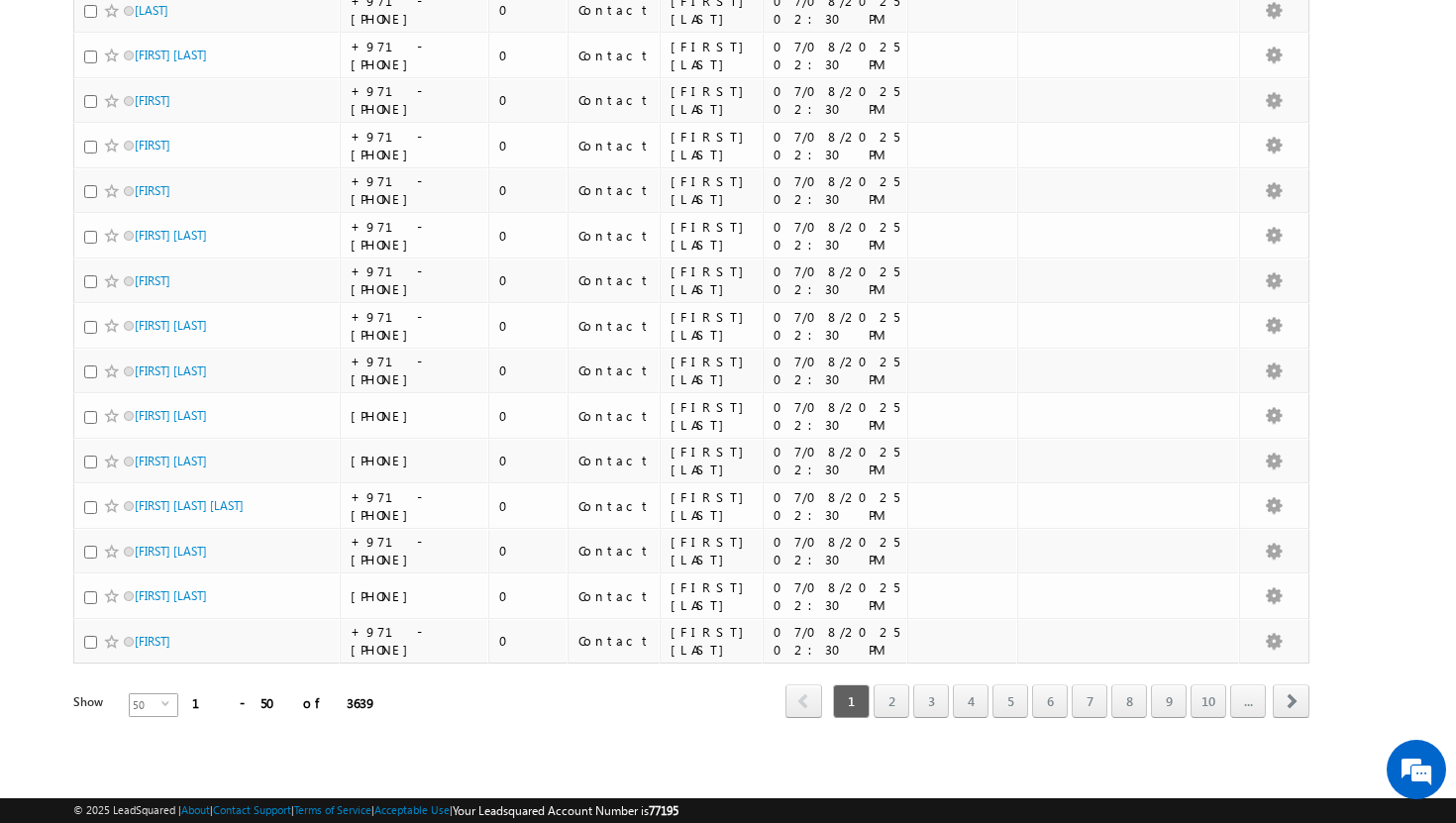 click on "select" at bounding box center [169, 703] 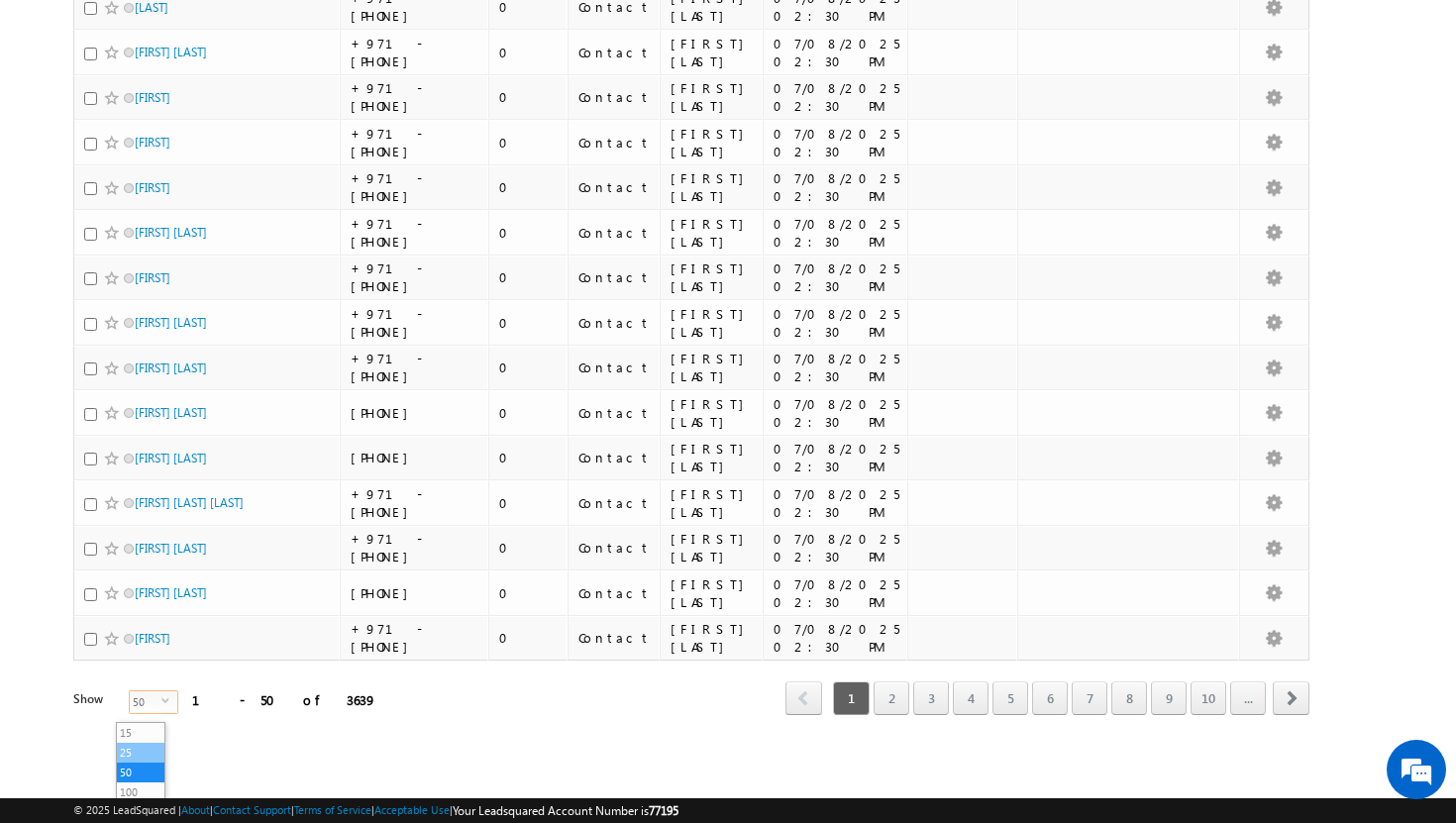 click on "25" at bounding box center (141, 753) 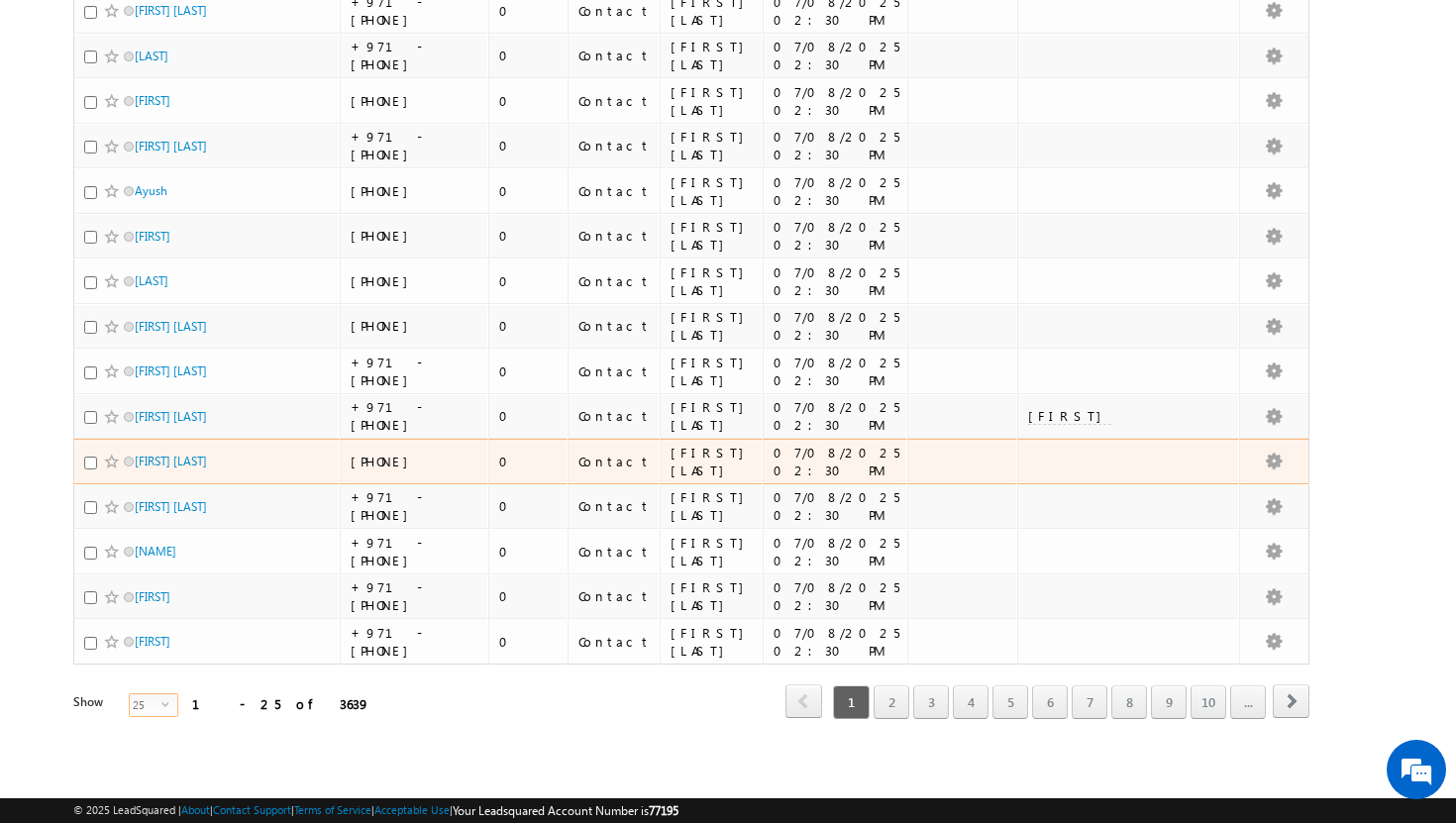 scroll, scrollTop: 0, scrollLeft: 0, axis: both 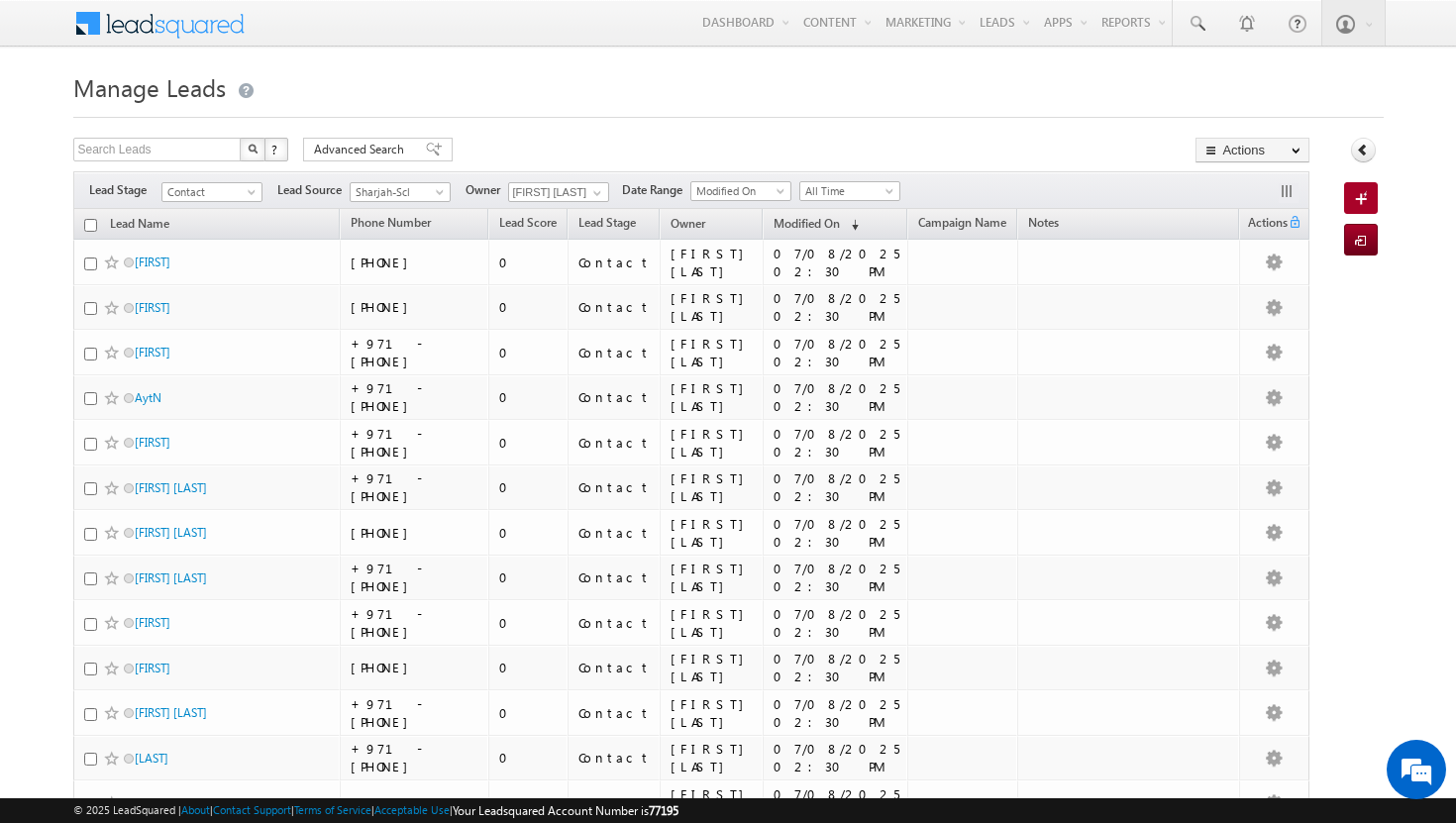 click at bounding box center [90, 225] 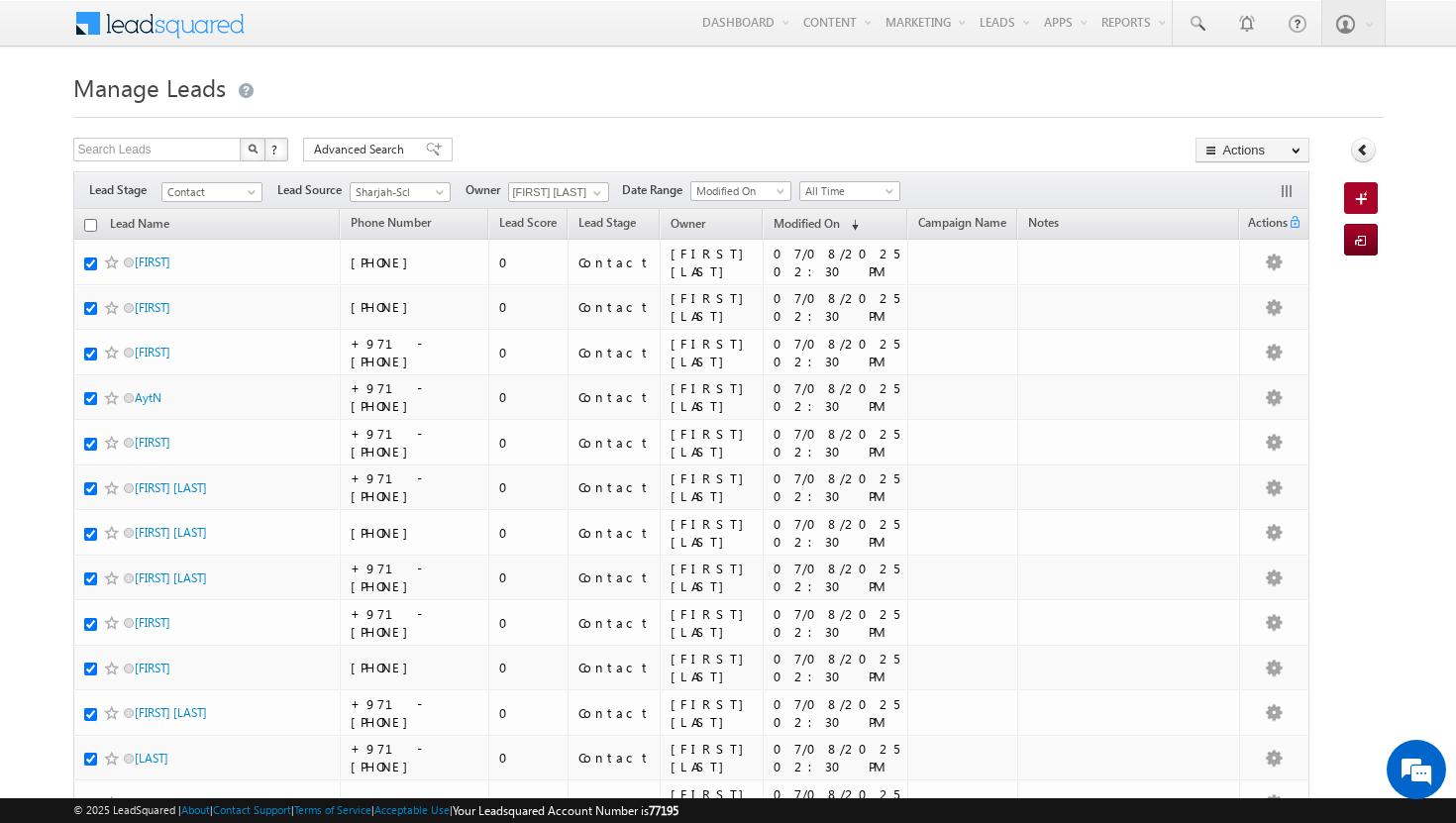 checkbox on "true" 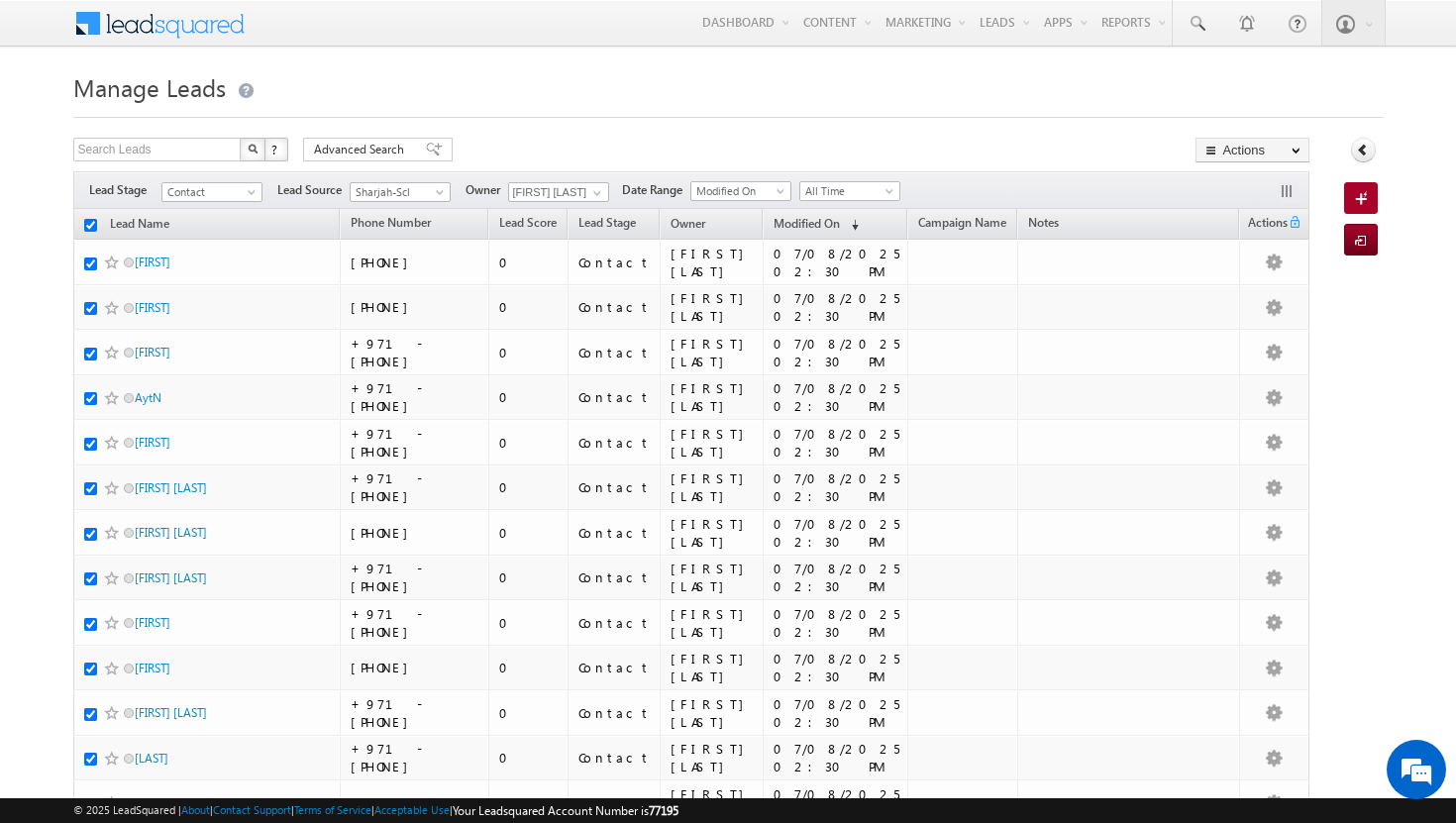 checkbox on "true" 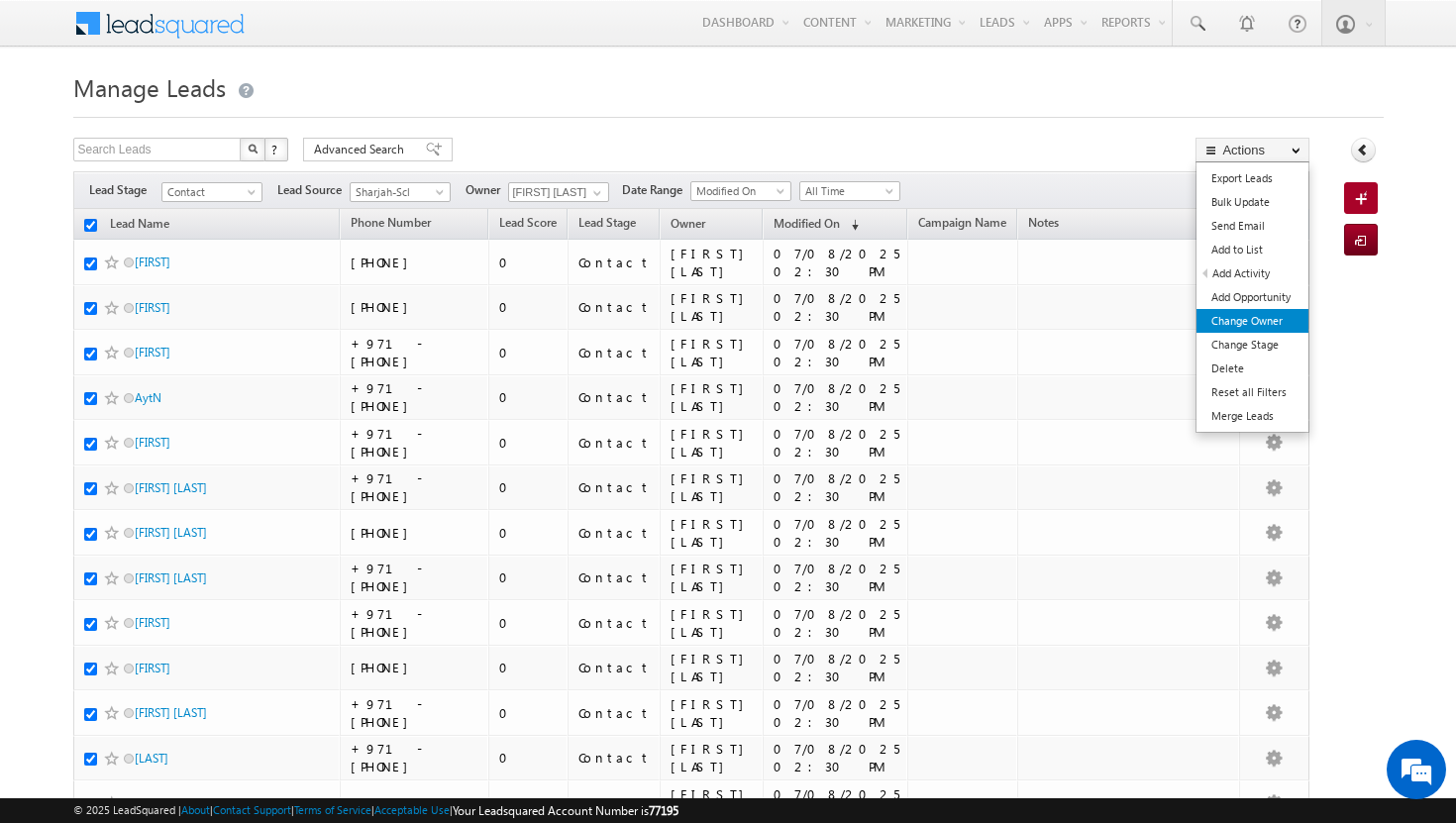 click on "Change Owner" at bounding box center [1252, 321] 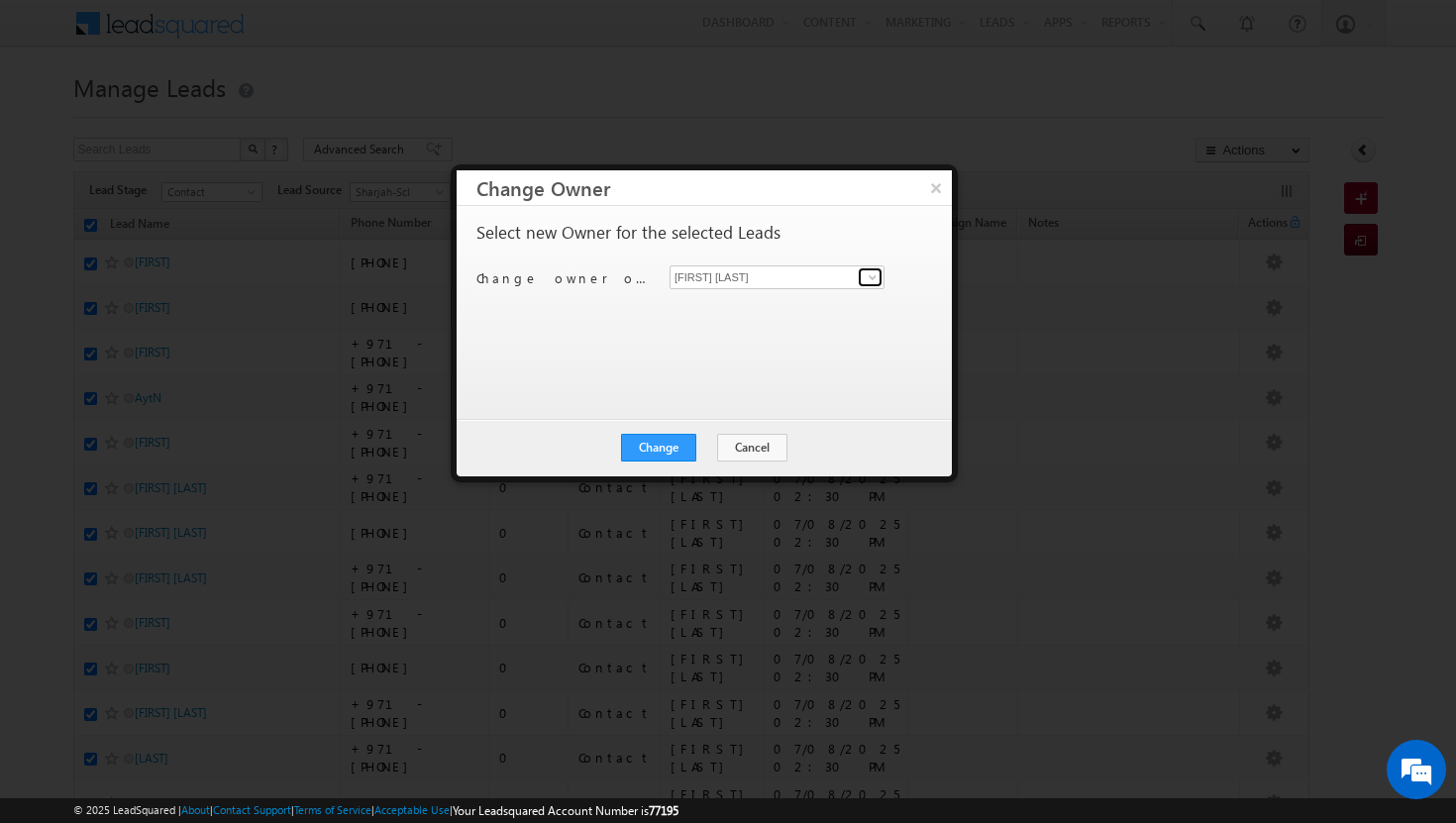 click at bounding box center (870, 277) 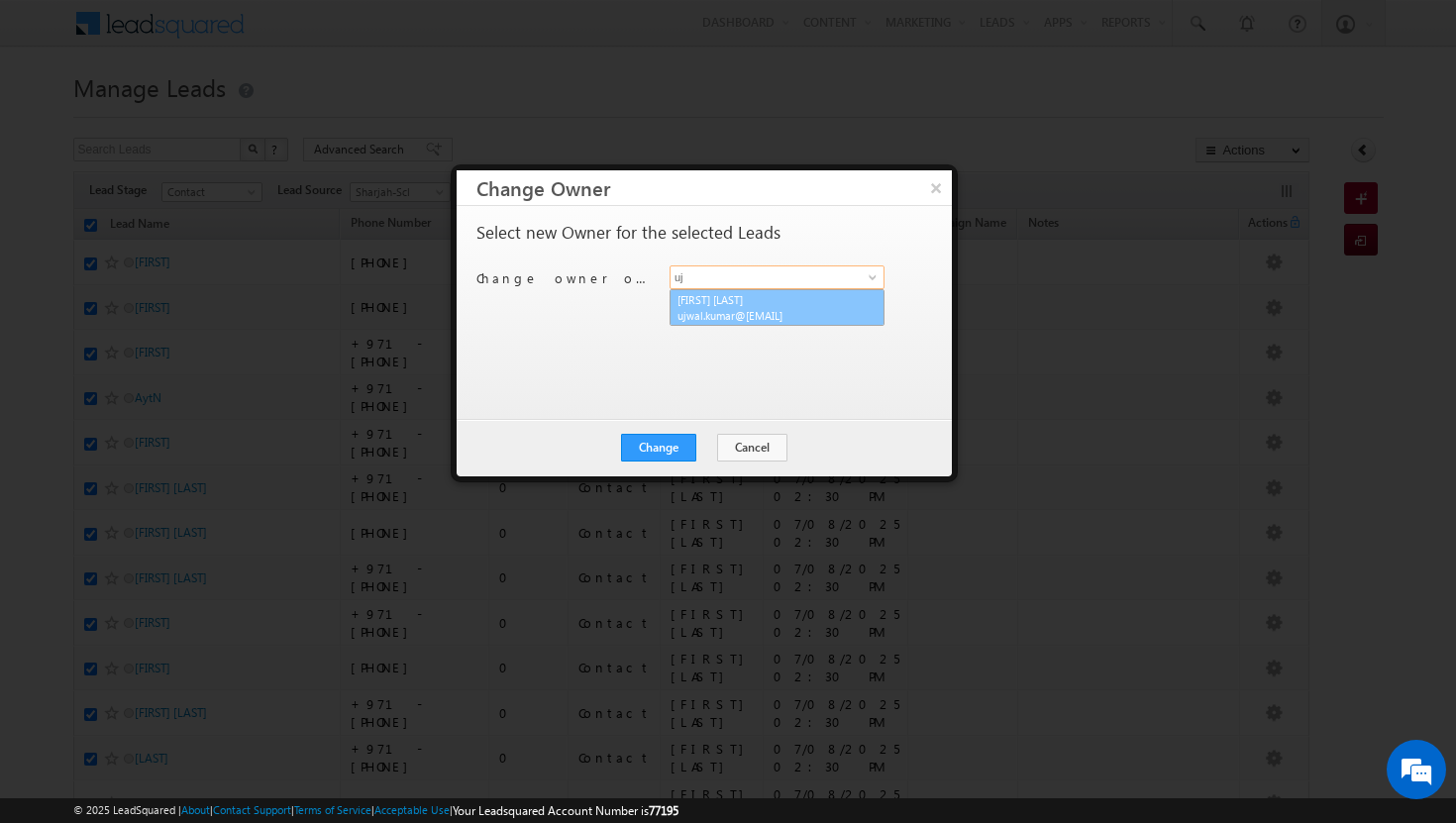 click on "ujwal kumar   ujwal.kumar@[EMAIL]" at bounding box center [777, 308] 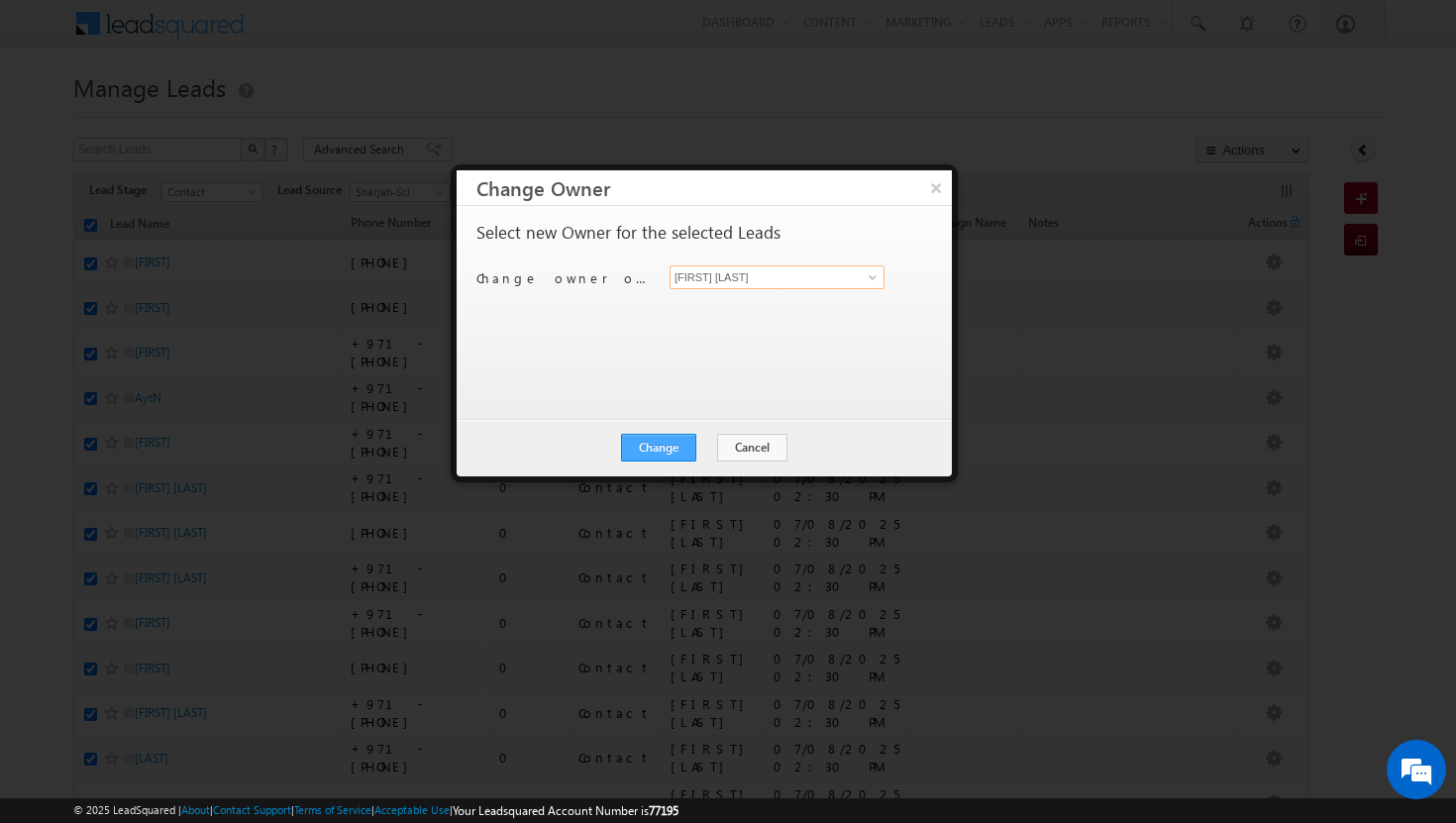type on "[FIRST] [LAST]" 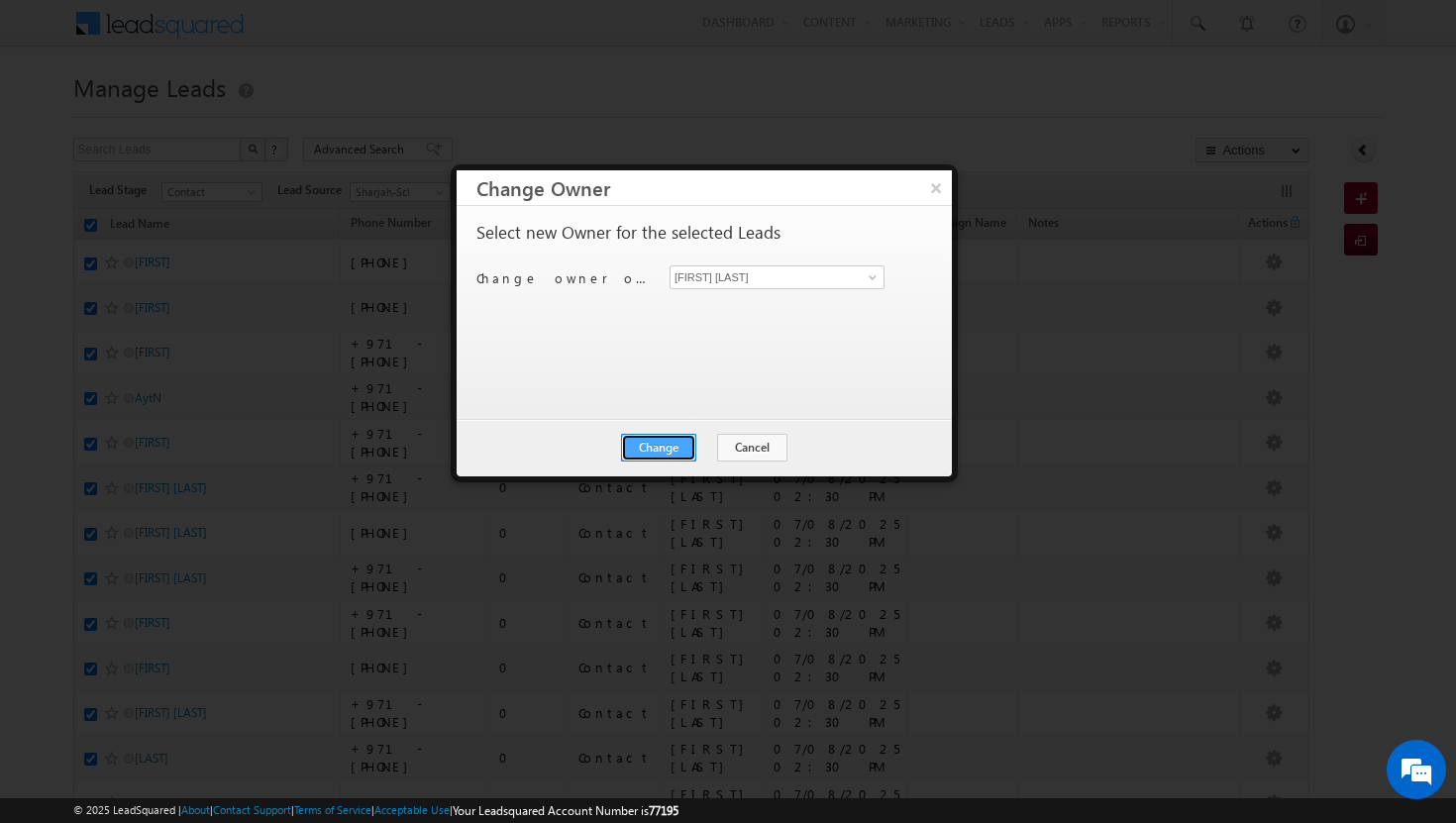click on "Change" at bounding box center (659, 448) 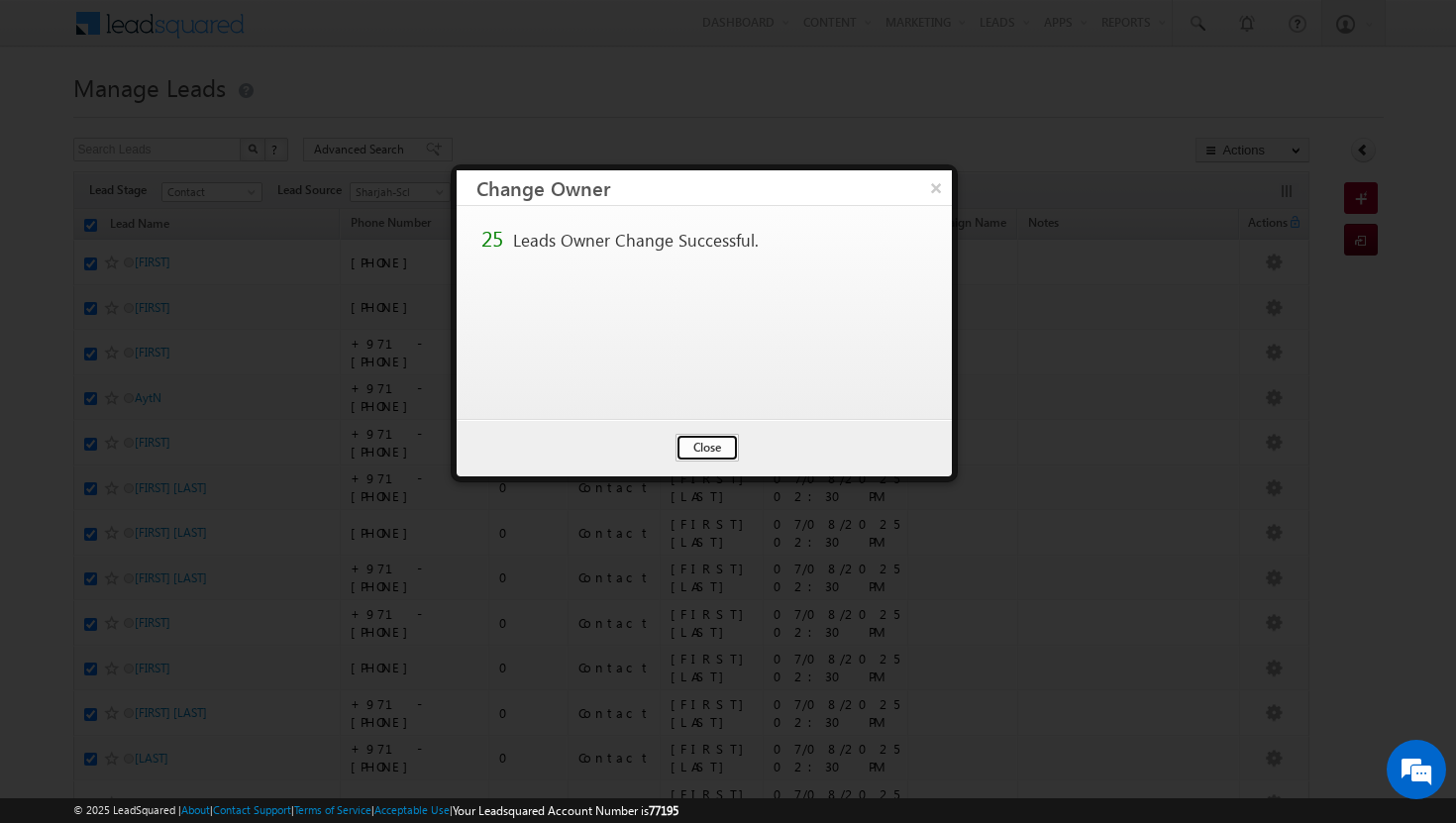click on "Close" at bounding box center (707, 448) 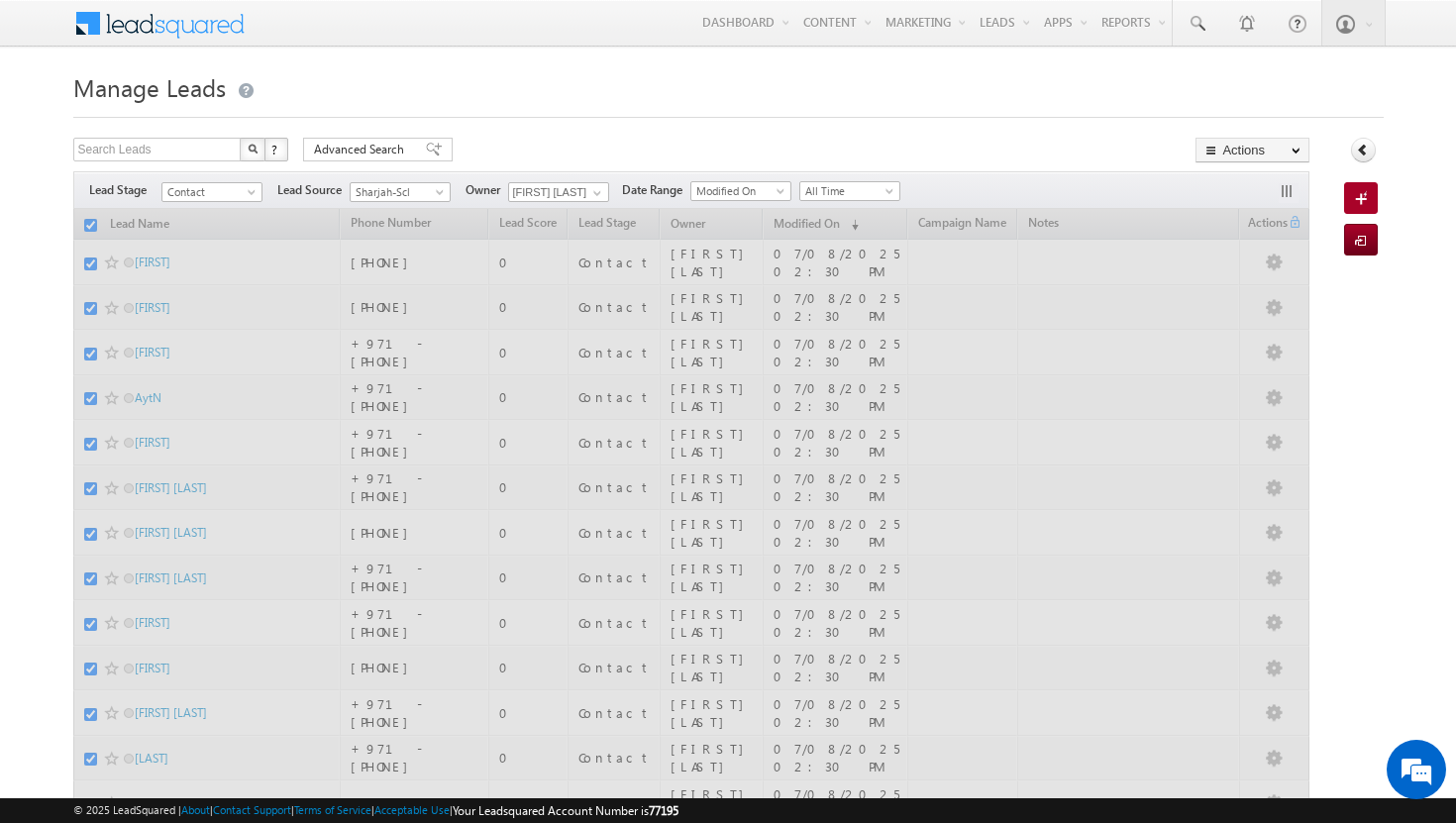 checkbox on "false" 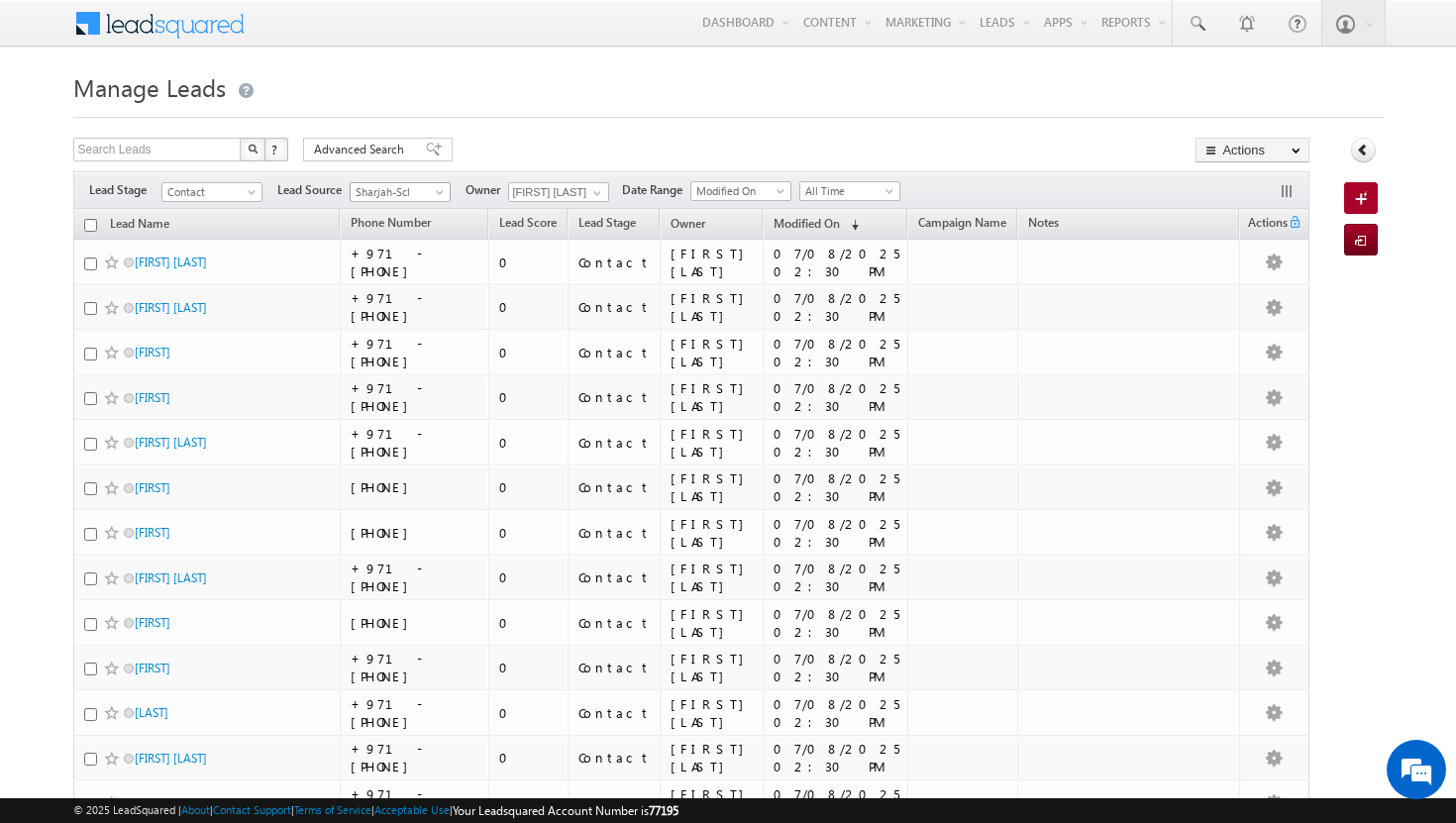 click at bounding box center (442, 196) 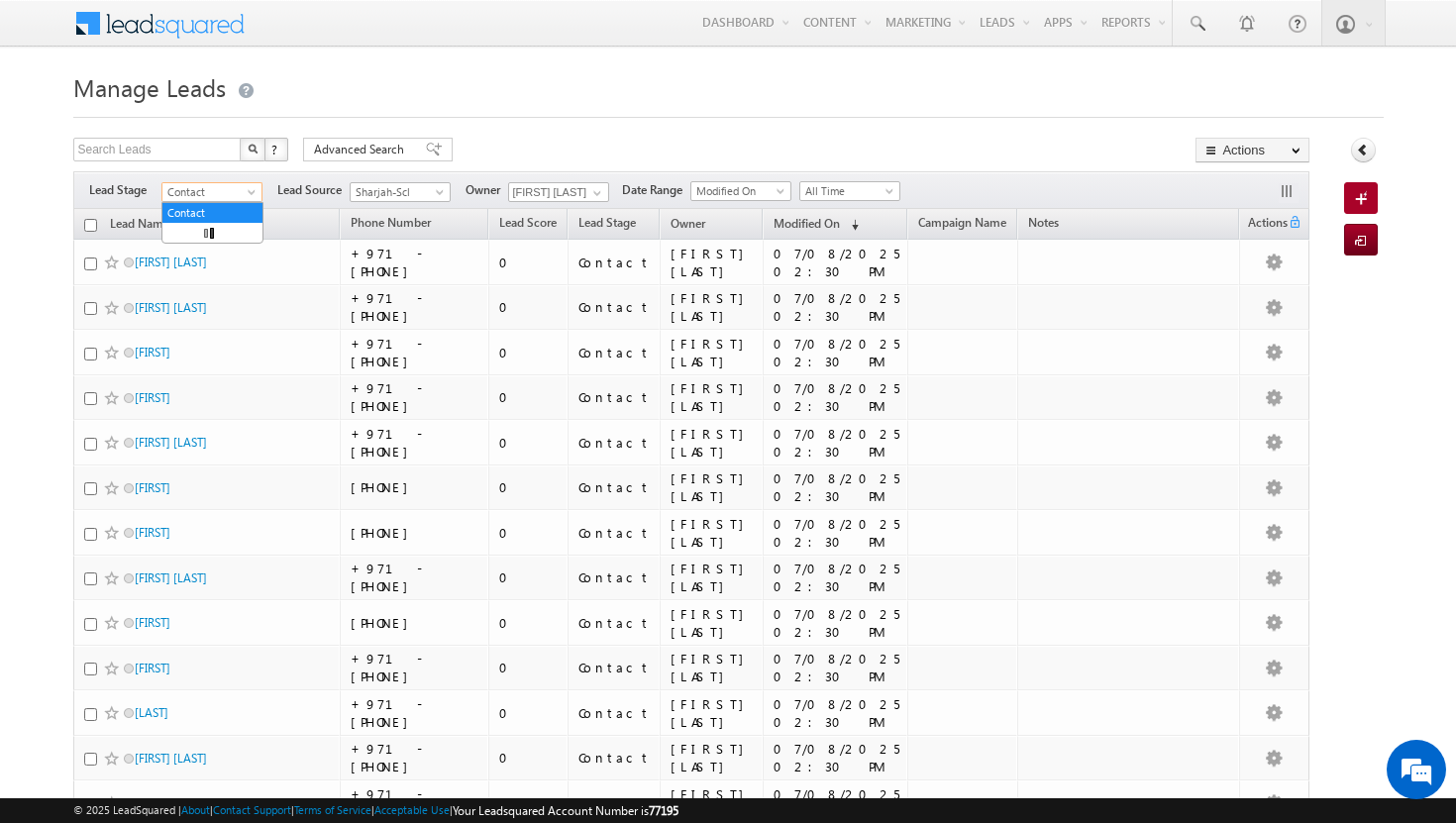 click at bounding box center [254, 196] 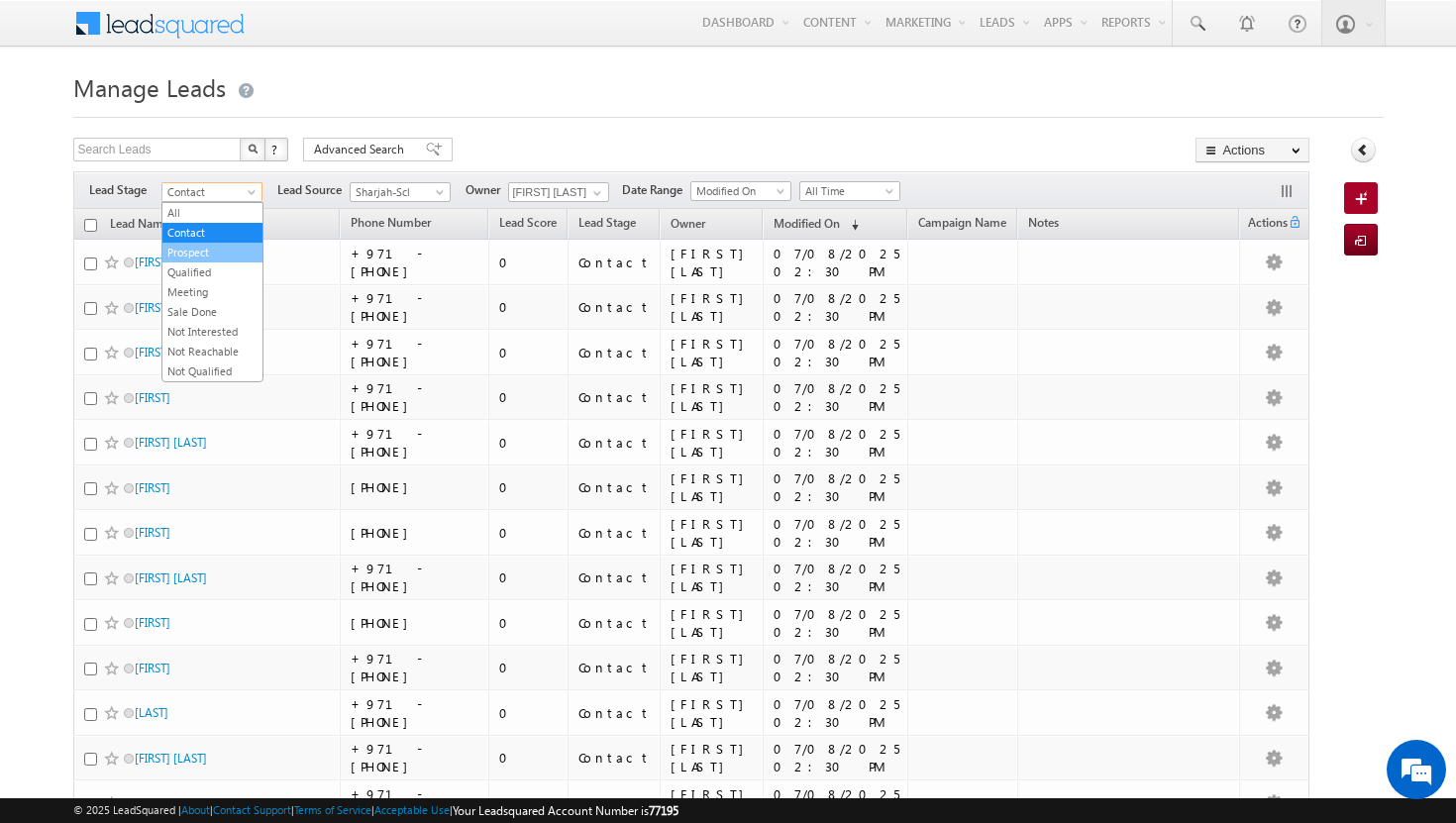 click on "Prospect" at bounding box center (212, 253) 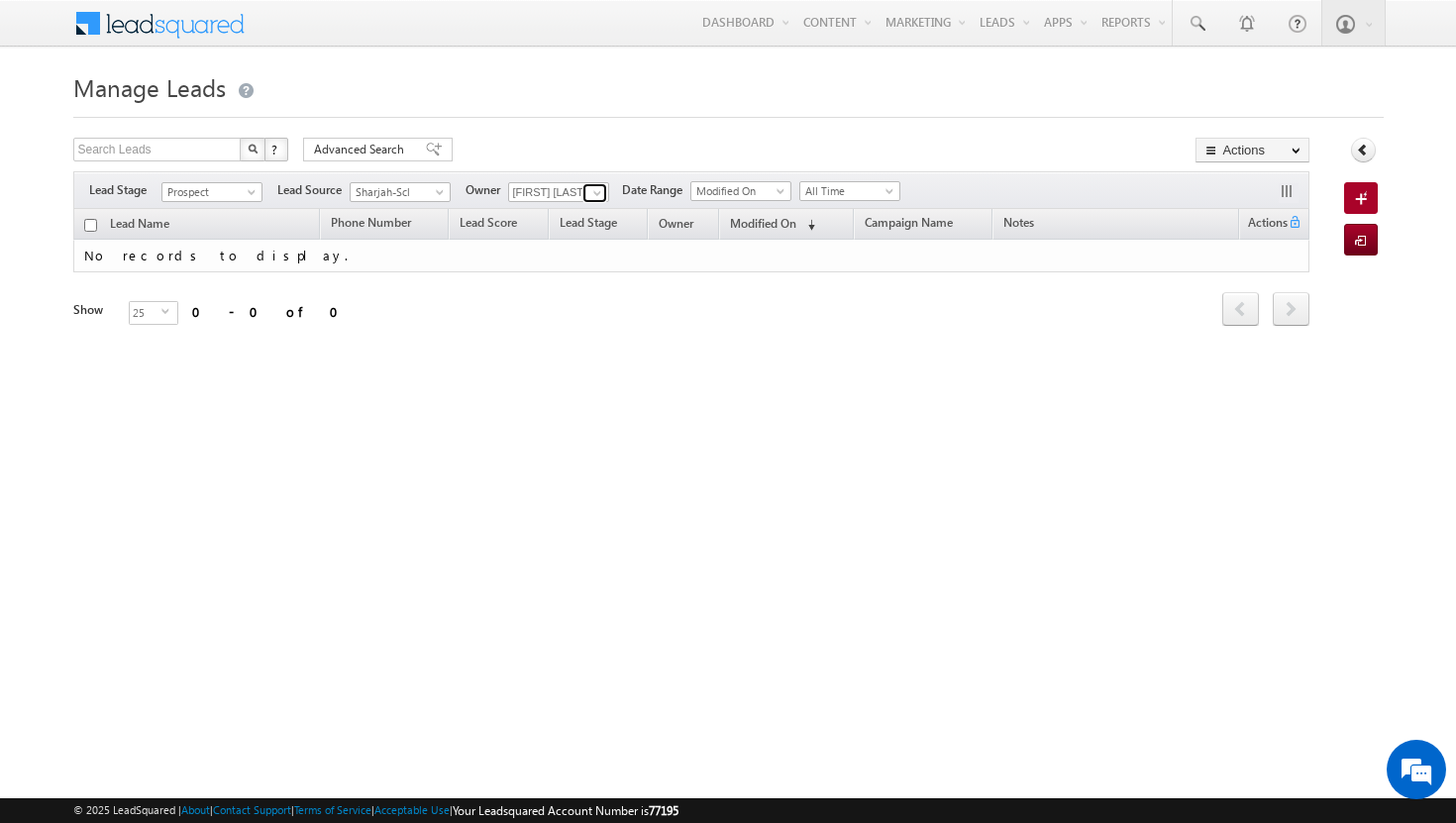 click at bounding box center [597, 193] 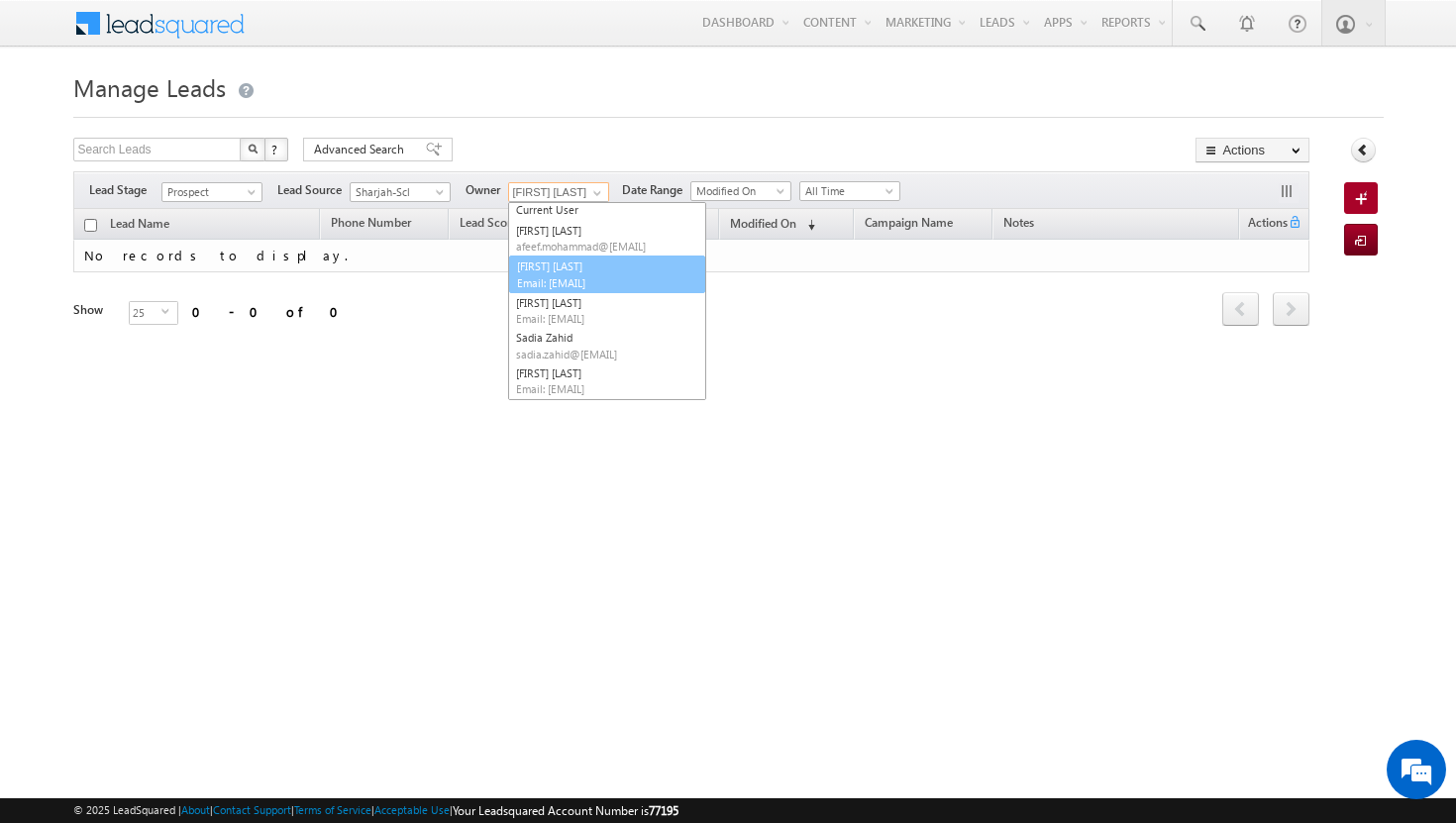 scroll, scrollTop: 20, scrollLeft: 0, axis: vertical 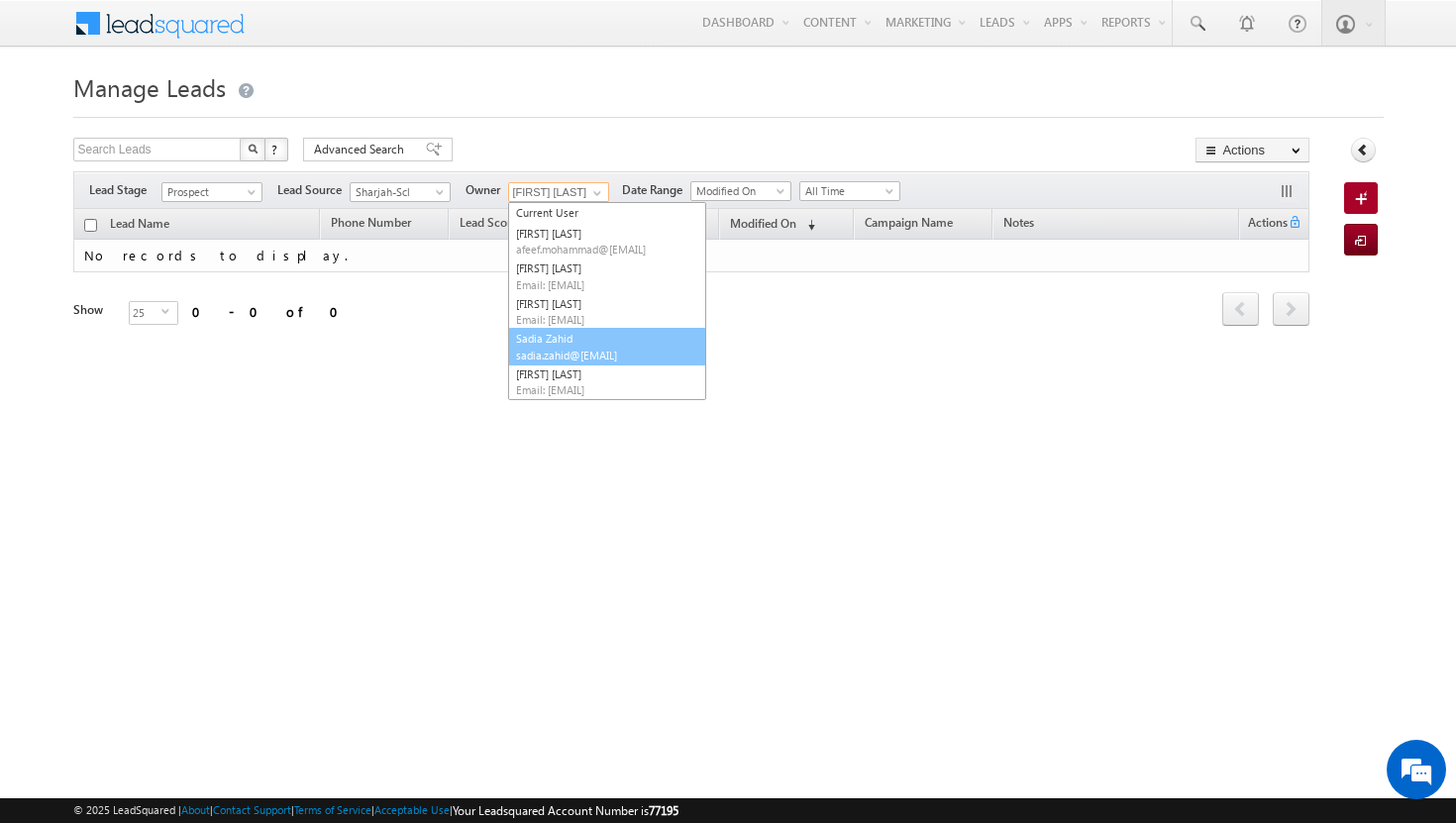 click on "Sadia Zahid   sadia.zahid@[EMAIL]" at bounding box center (607, 347) 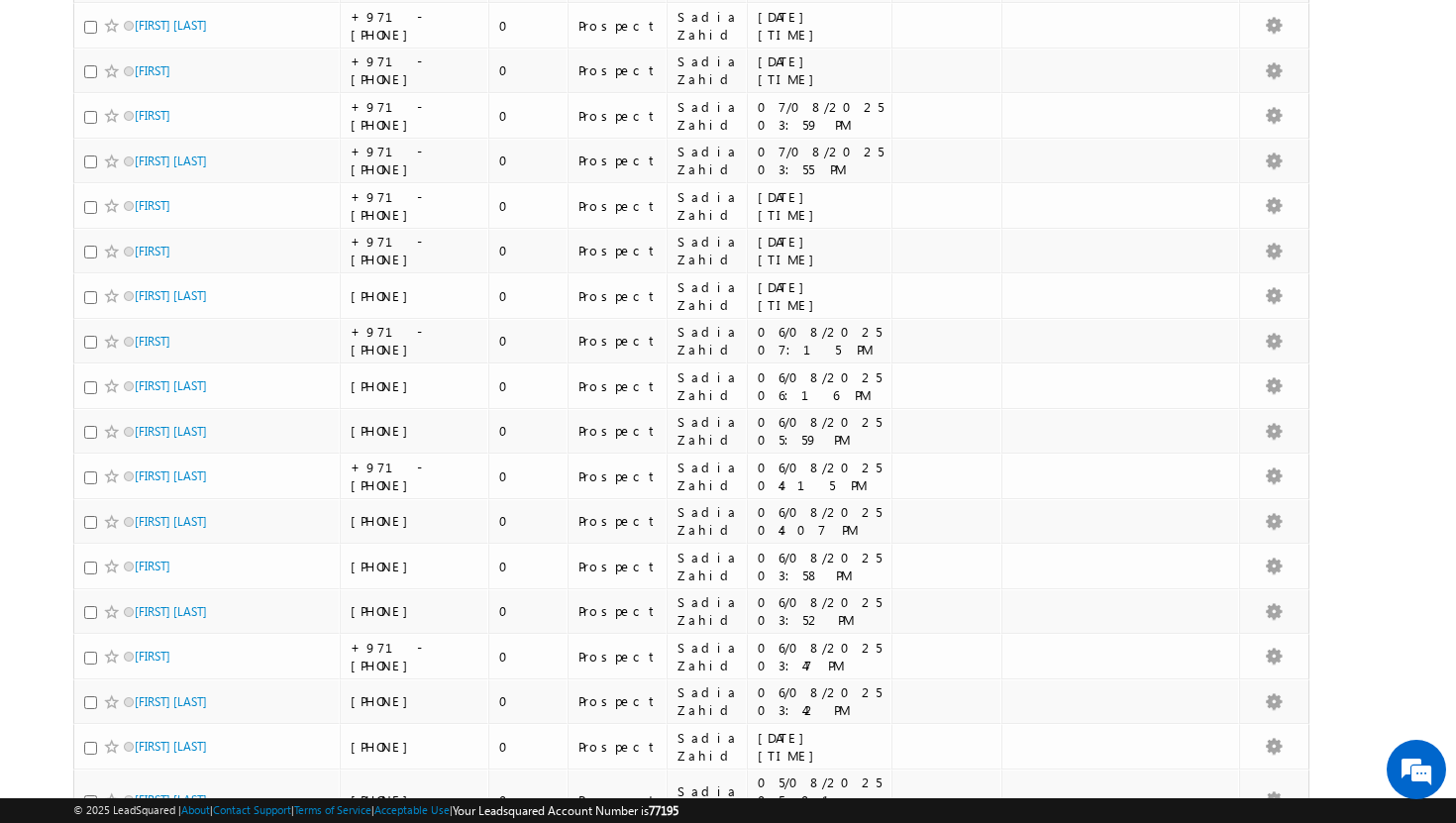 scroll, scrollTop: 0, scrollLeft: 0, axis: both 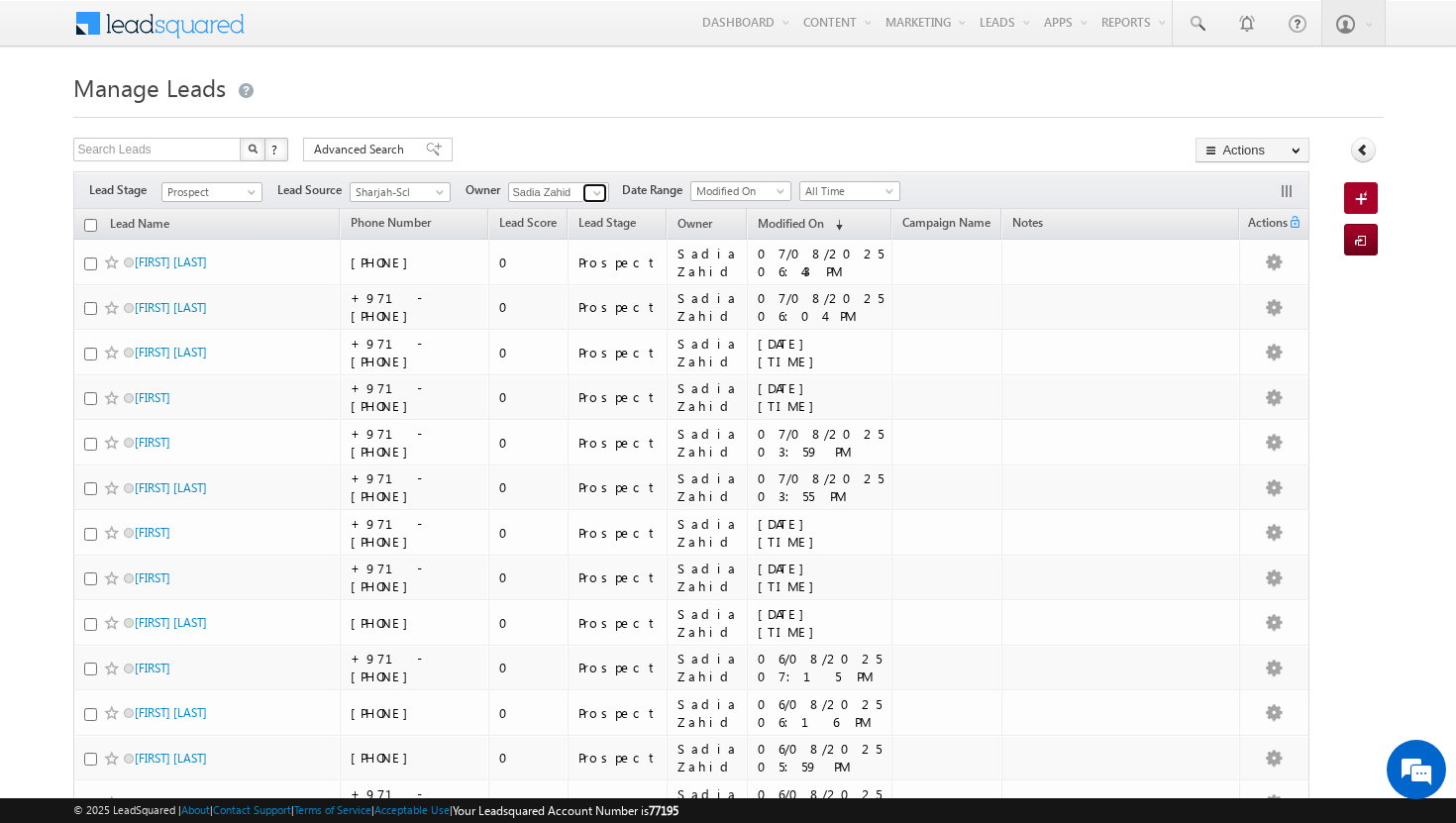 click at bounding box center (597, 193) 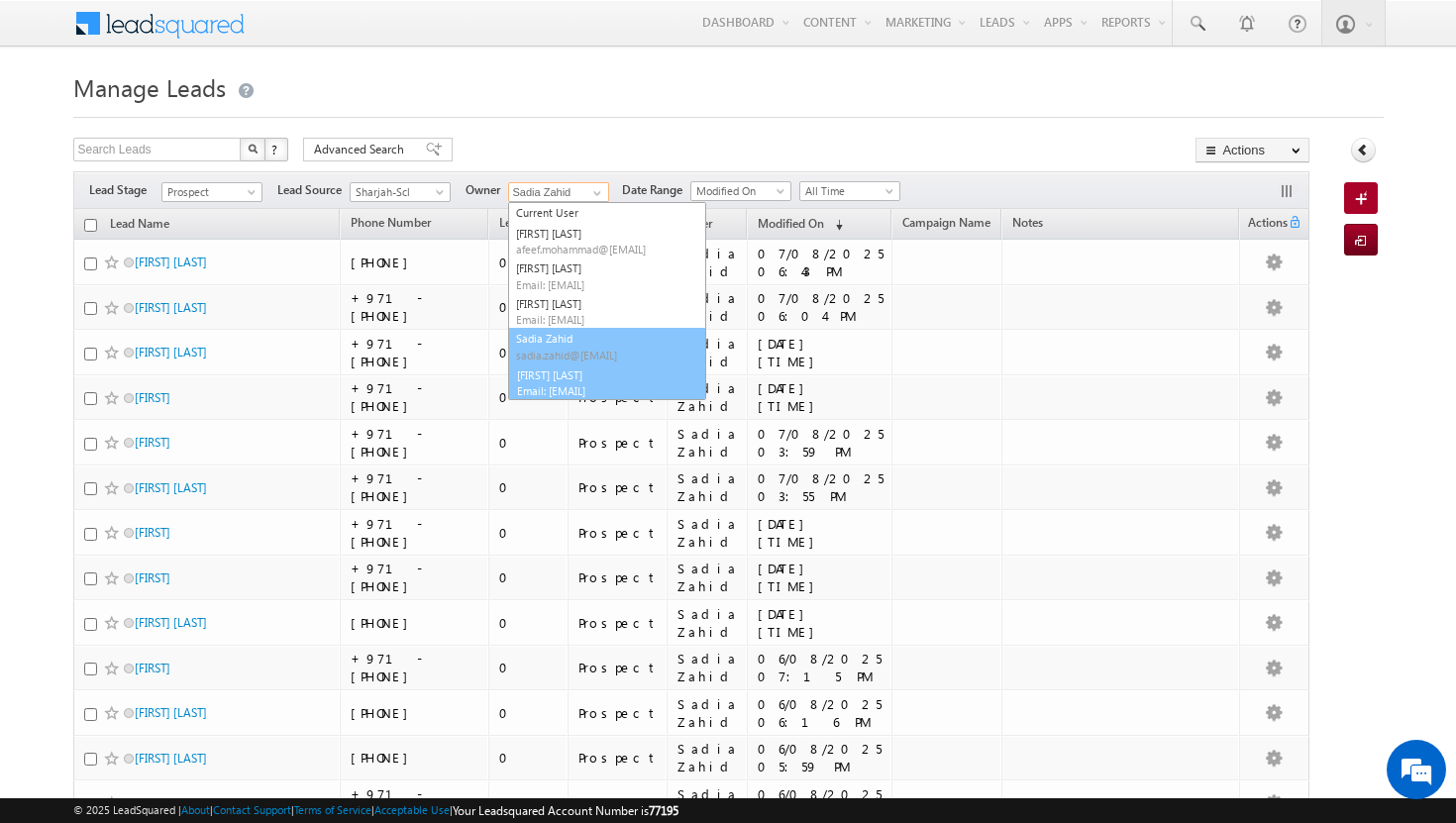 scroll, scrollTop: 23, scrollLeft: 0, axis: vertical 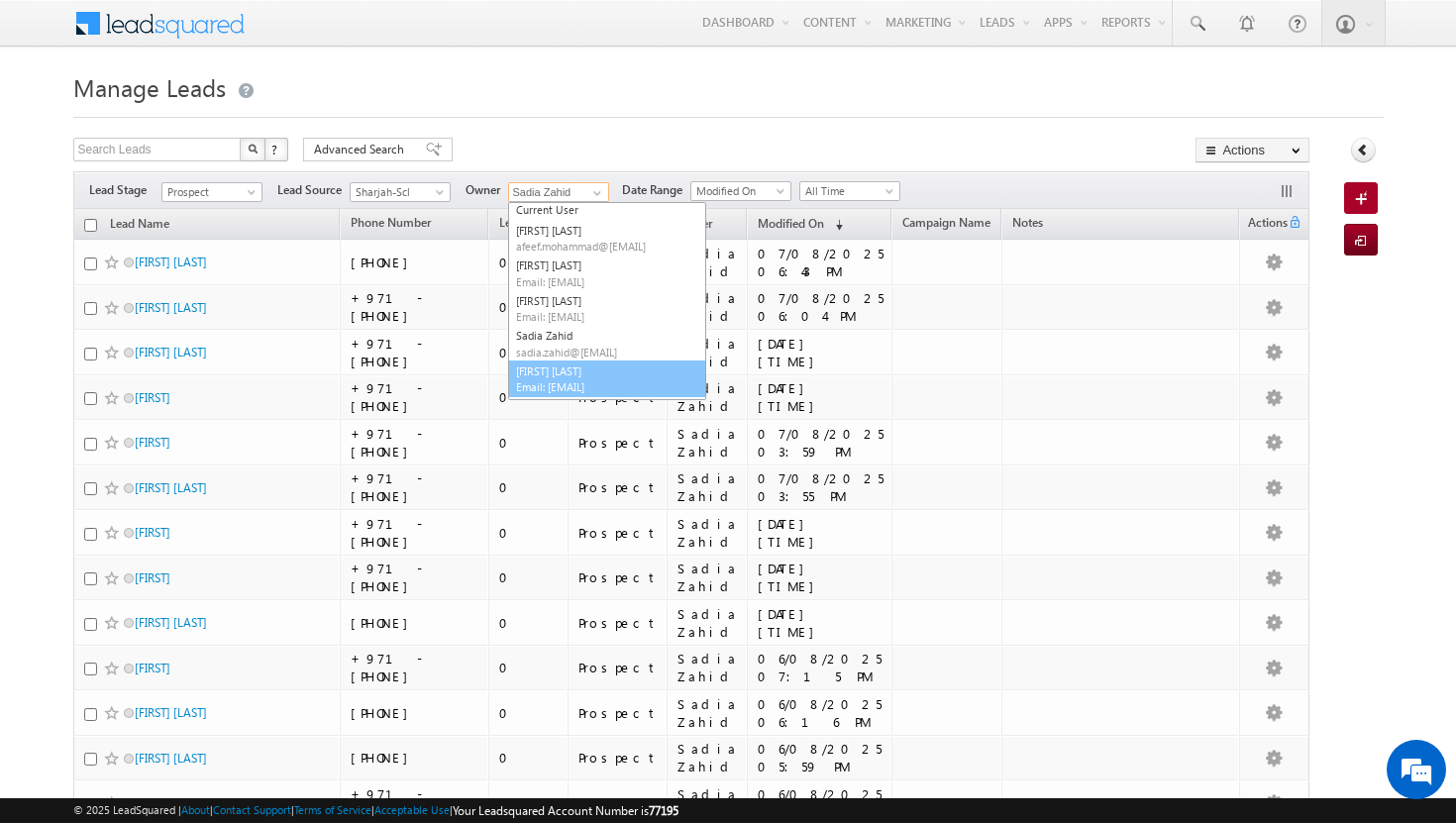 click on "[FIRST] [LAST]   shakeel.babbar@[EMAIL]" at bounding box center (607, 379) 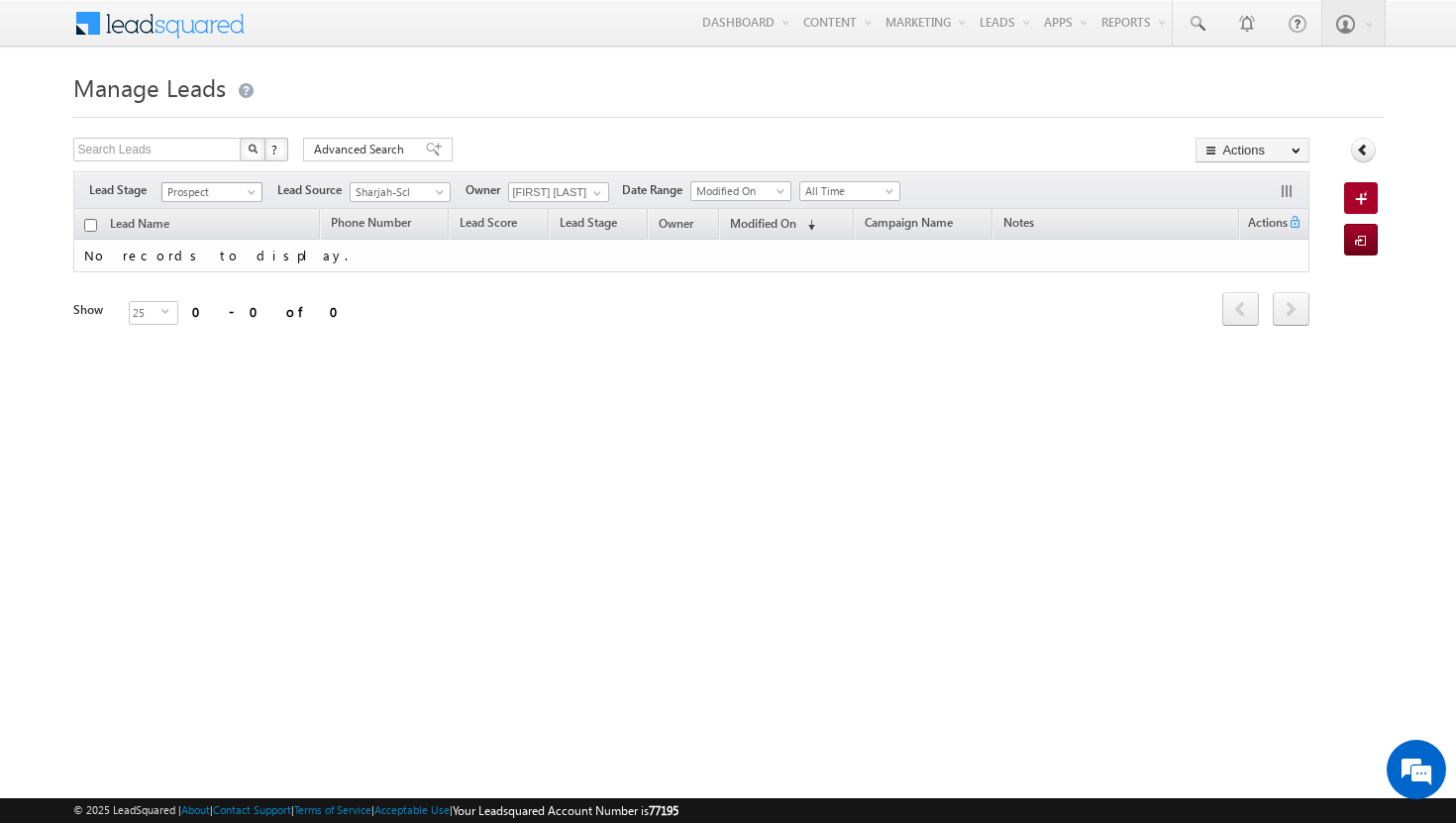 click at bounding box center [254, 196] 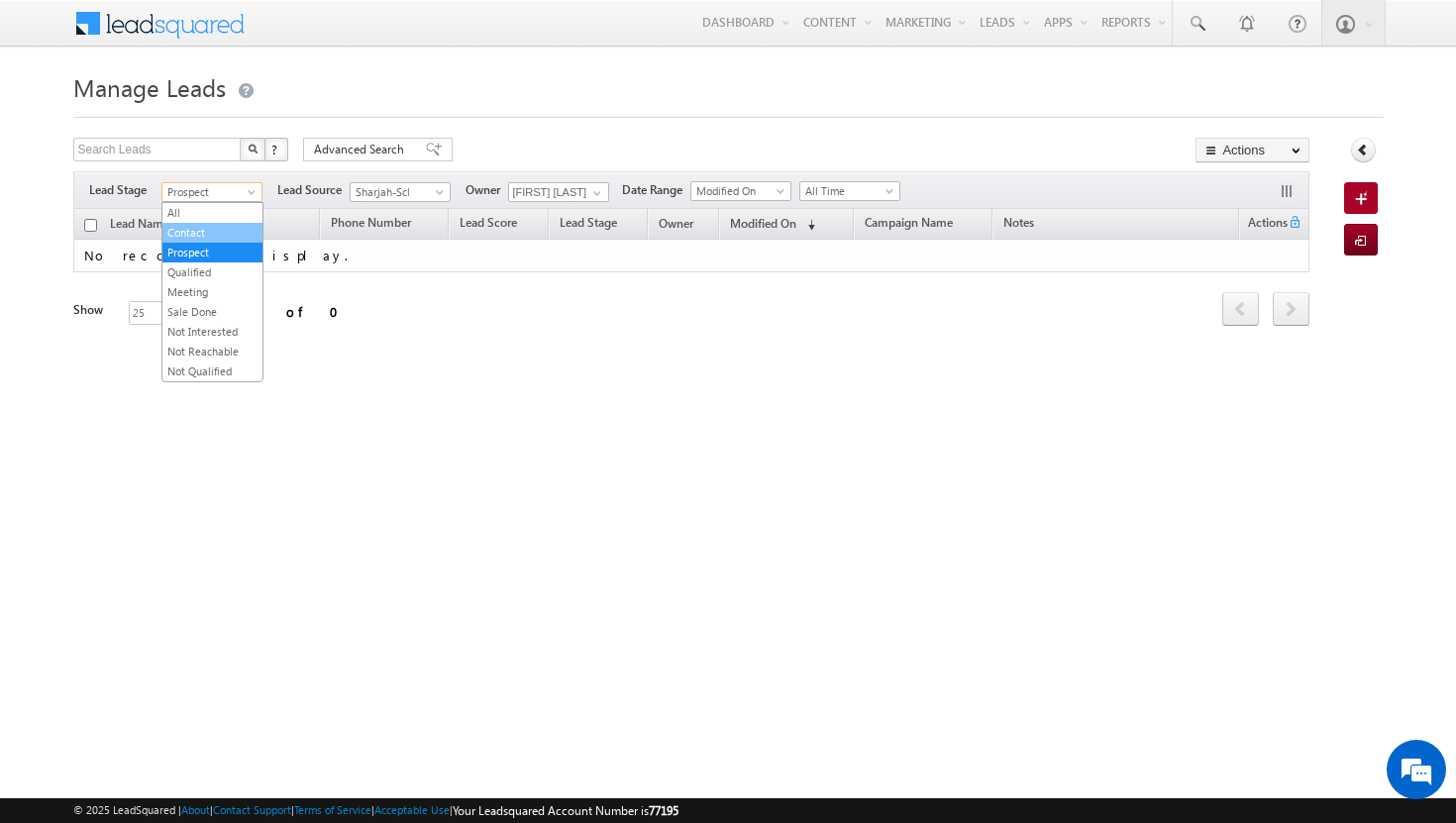 click on "Contact" at bounding box center (212, 233) 